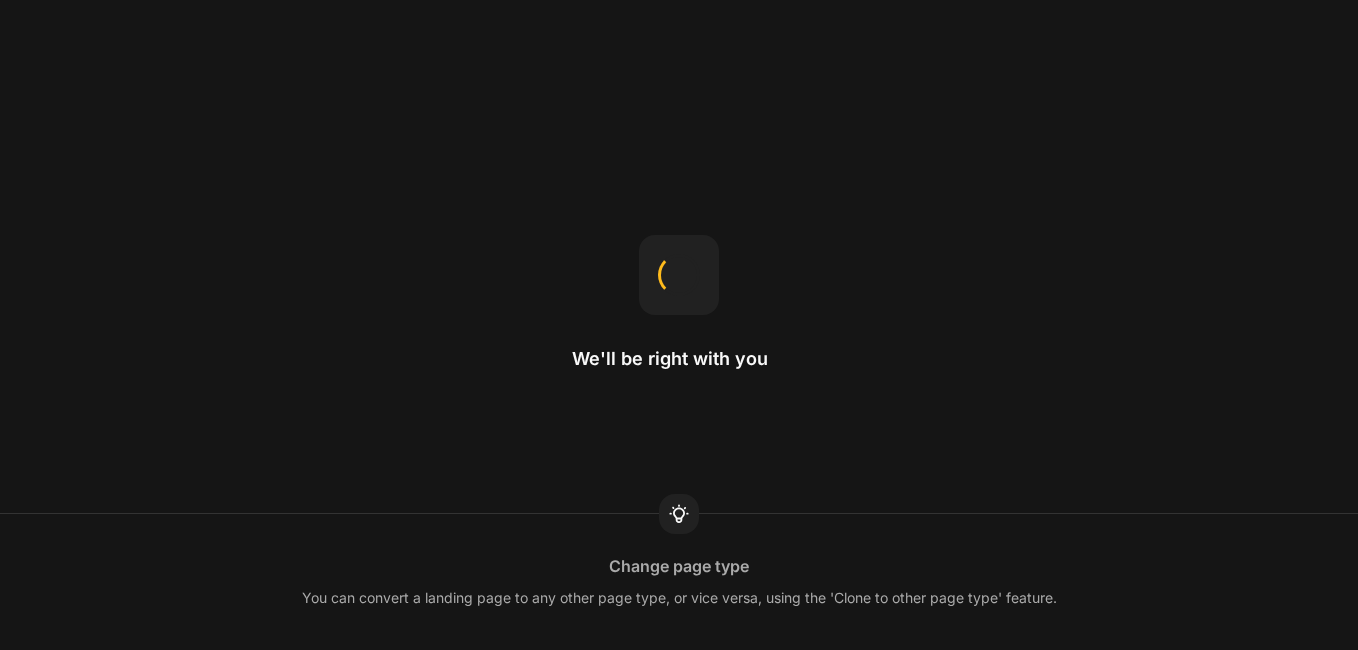 scroll, scrollTop: 0, scrollLeft: 0, axis: both 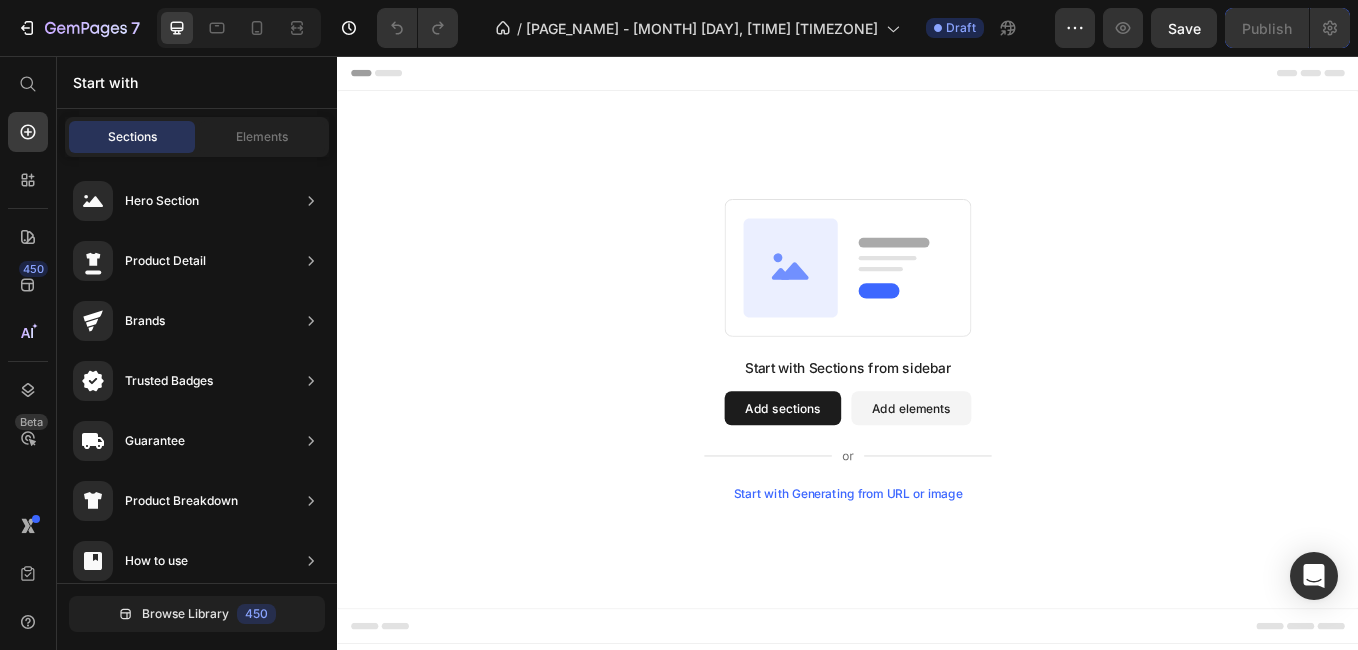 click on "Add sections" at bounding box center [860, 470] 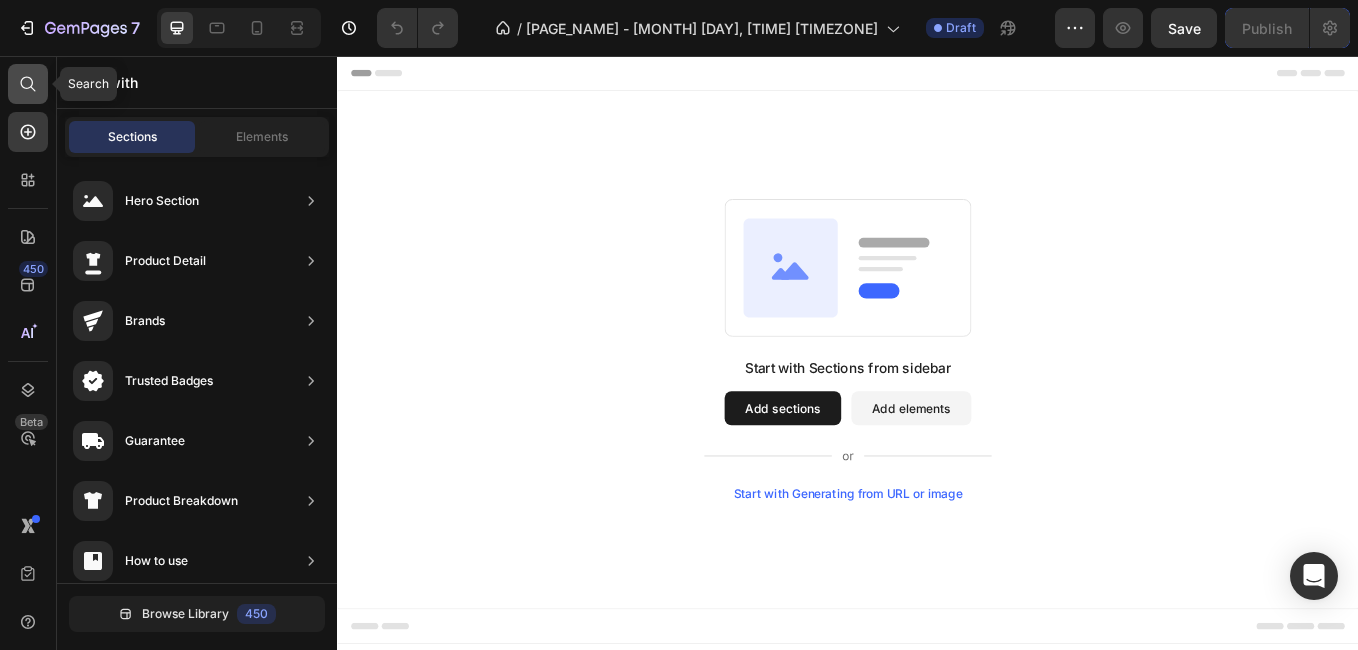 click 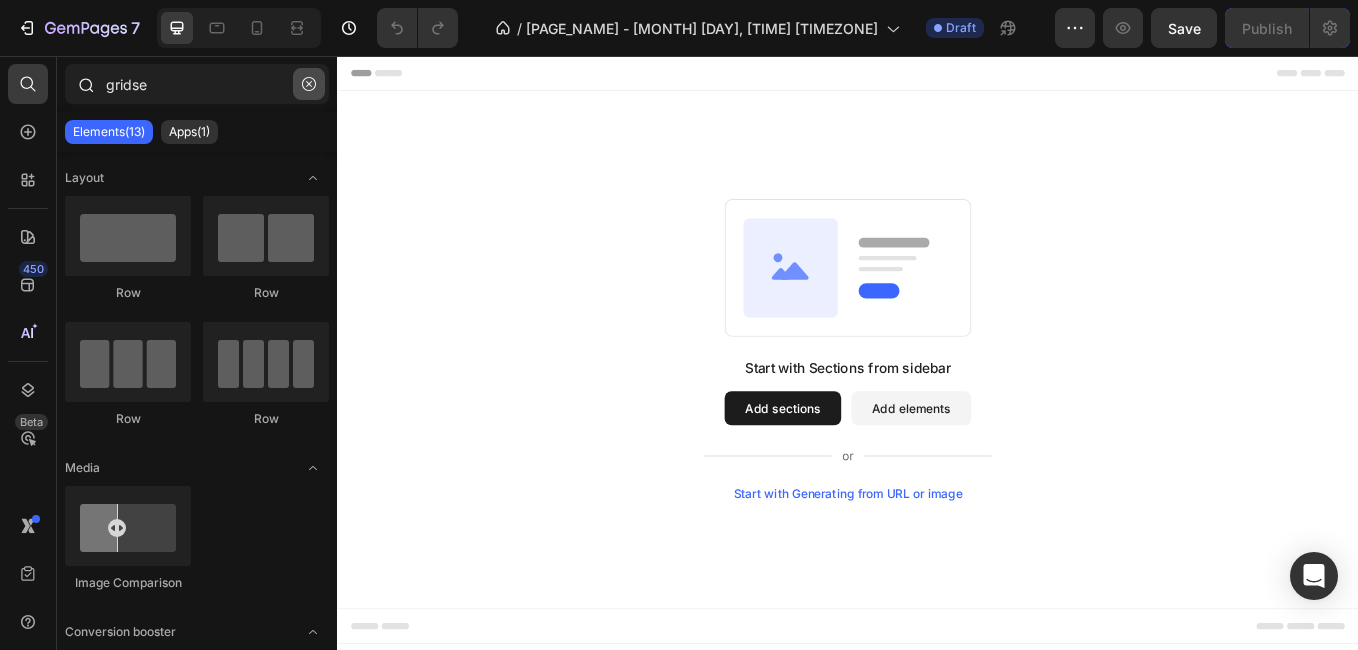 type on "gridse" 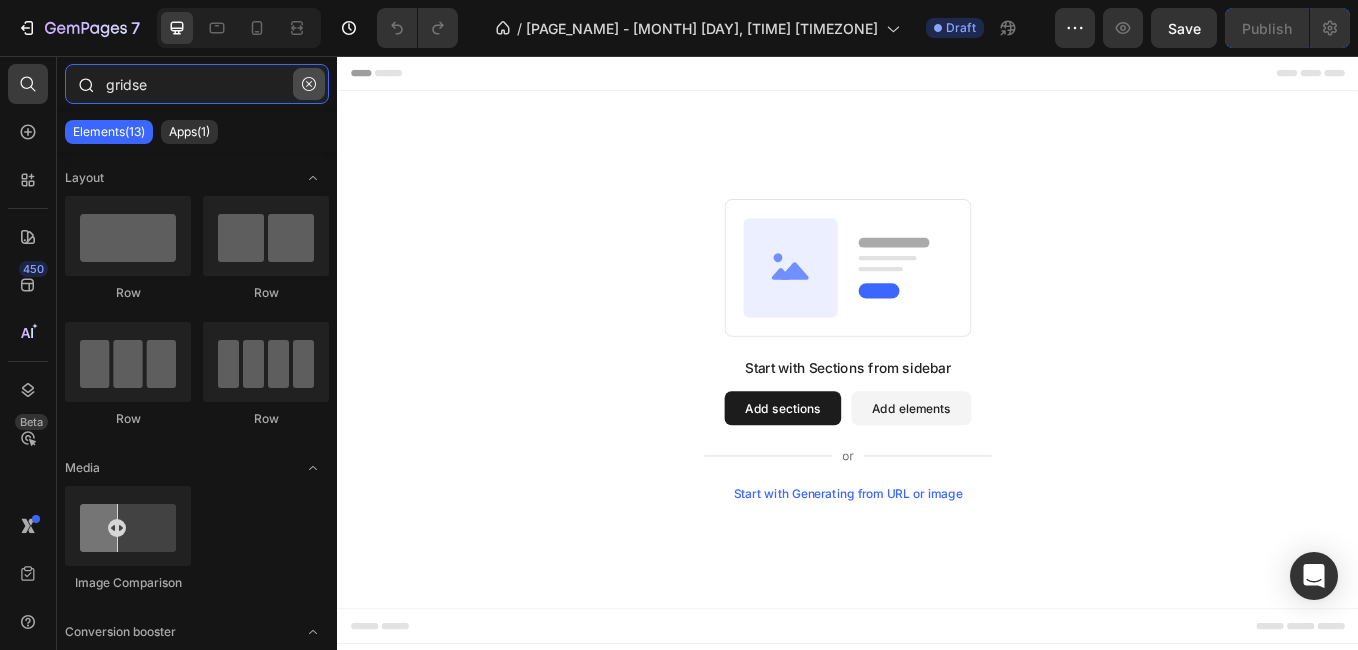 type 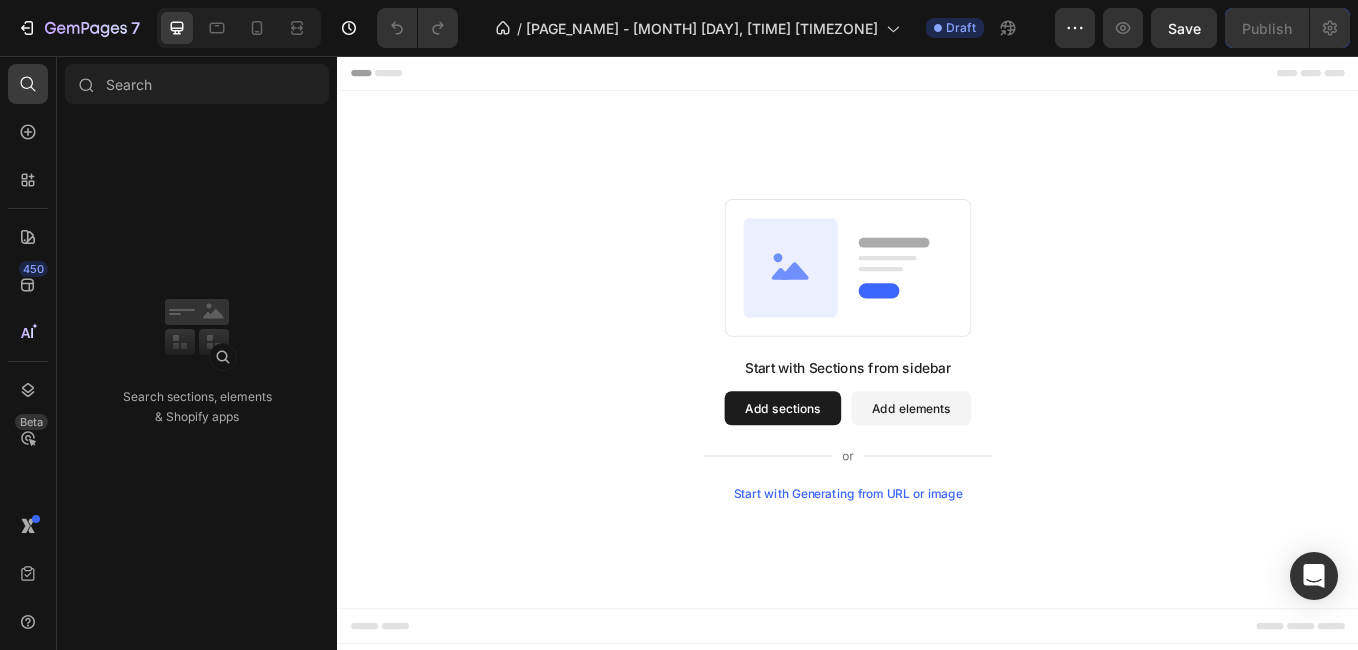 click on "Add sections" at bounding box center (860, 470) 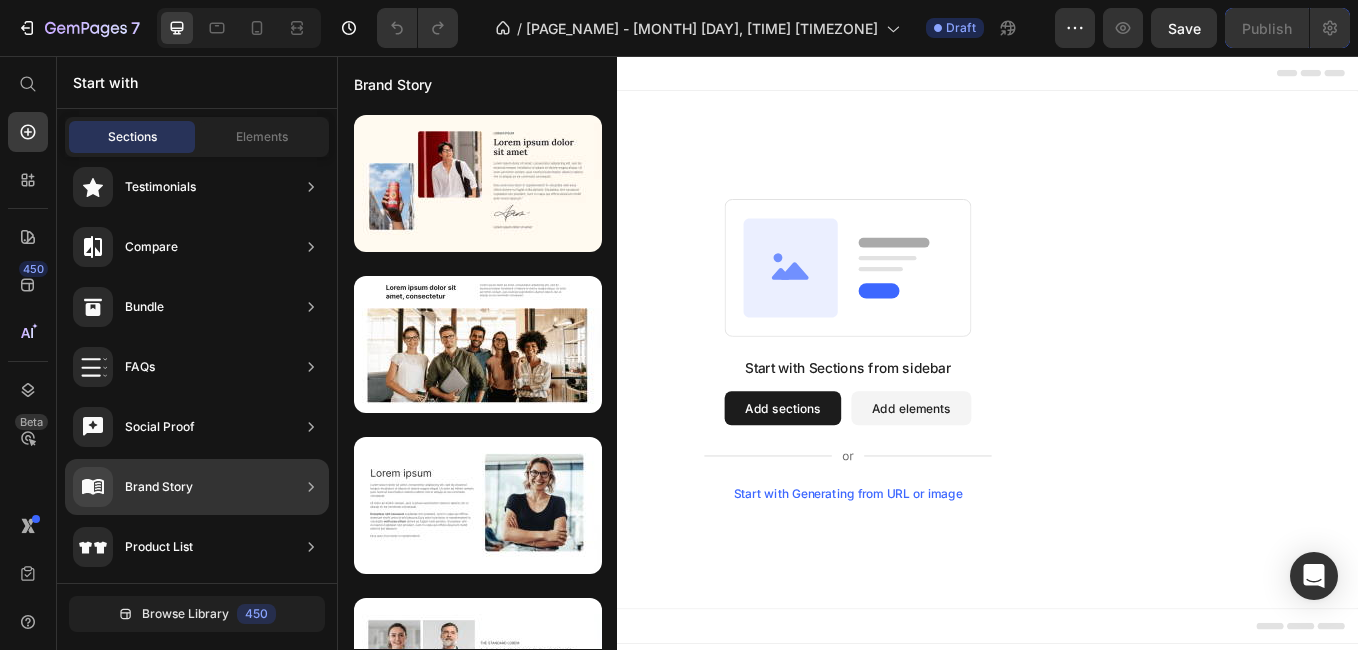 scroll, scrollTop: 634, scrollLeft: 0, axis: vertical 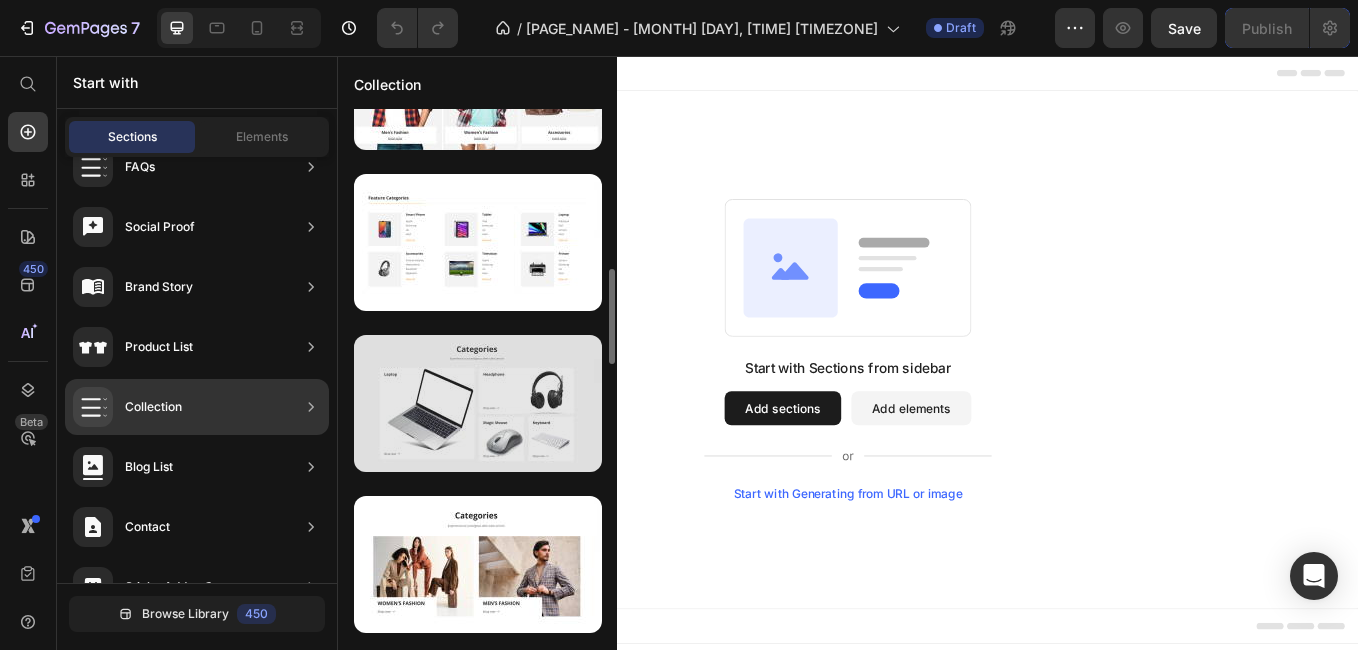 click at bounding box center [478, 403] 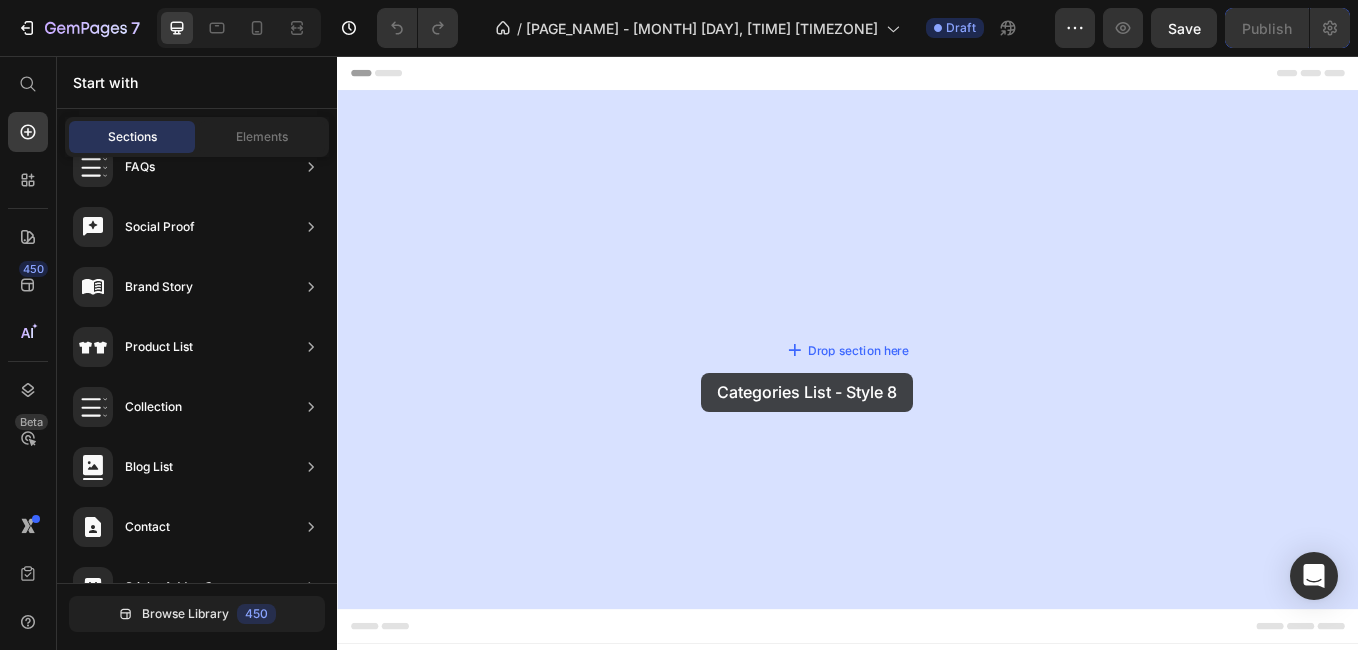 drag, startPoint x: 805, startPoint y: 472, endPoint x: 765, endPoint y: 428, distance: 59.464275 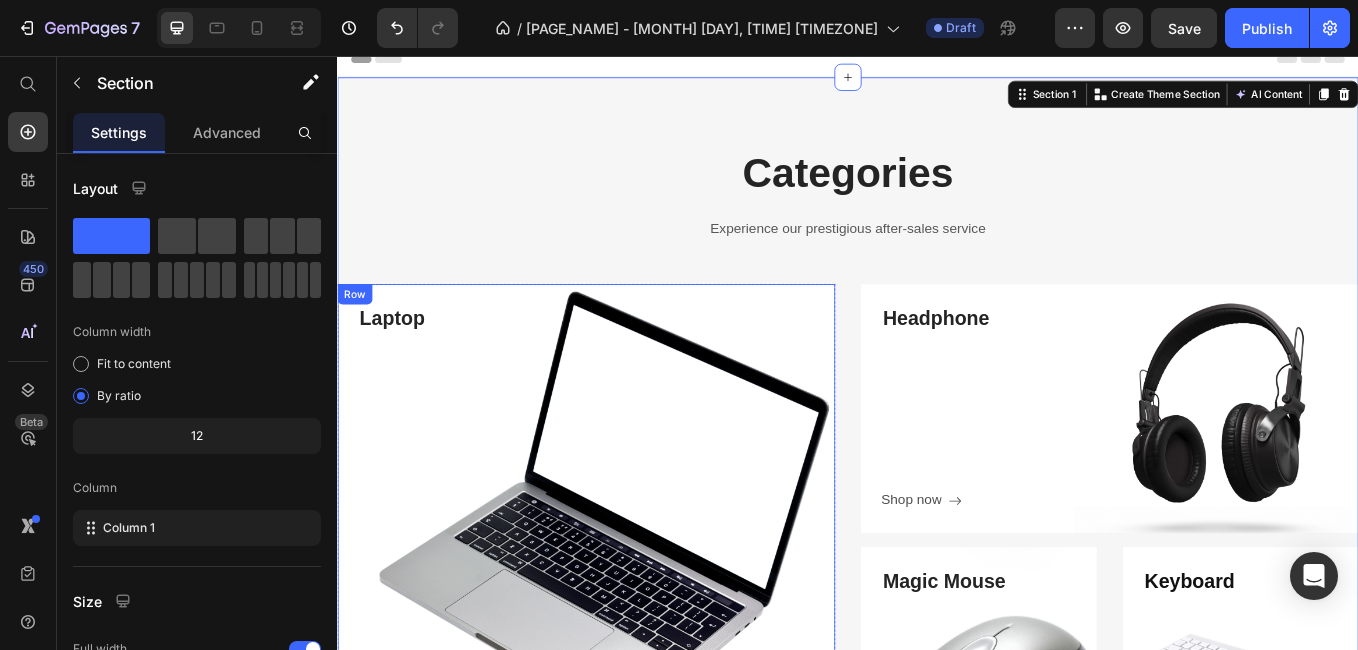 scroll, scrollTop: 0, scrollLeft: 0, axis: both 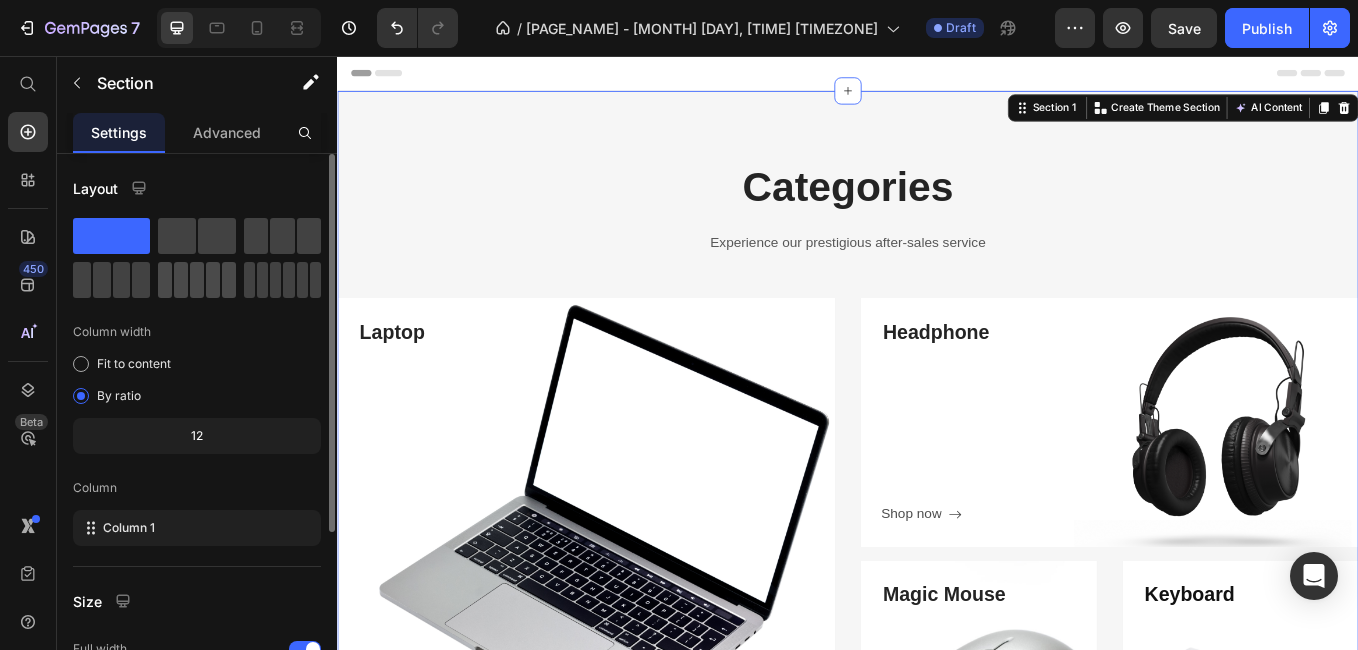 click 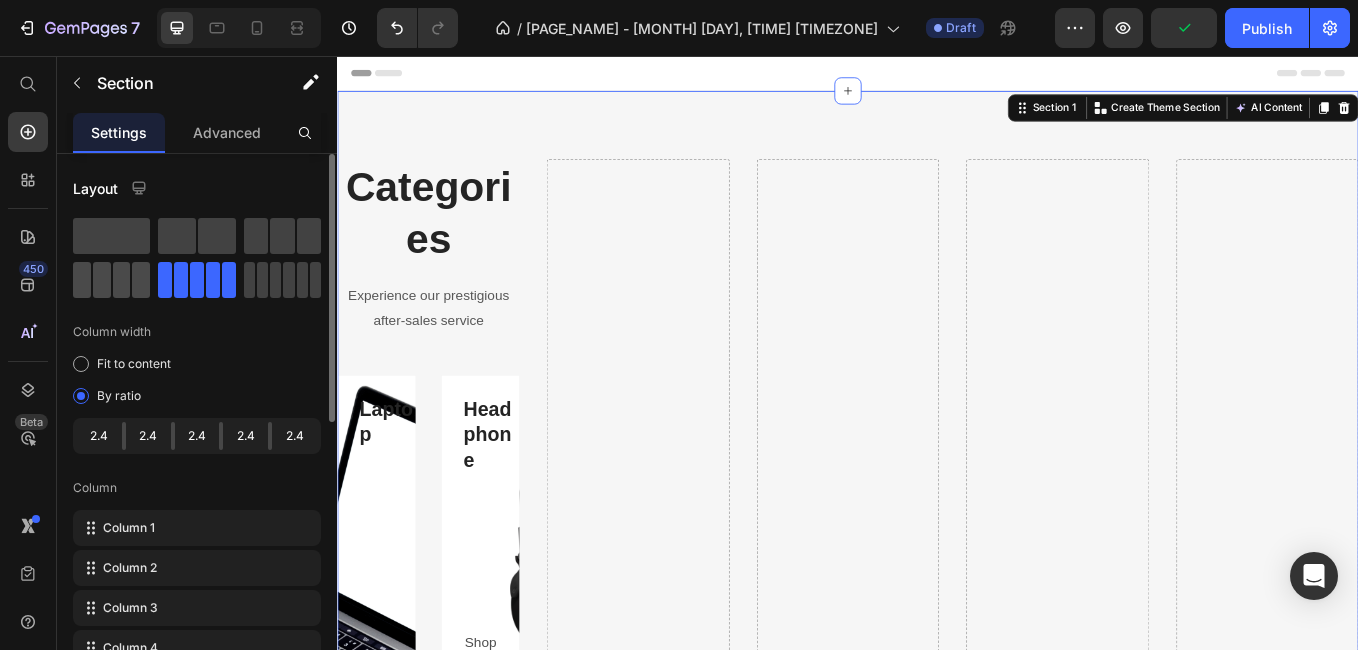 click 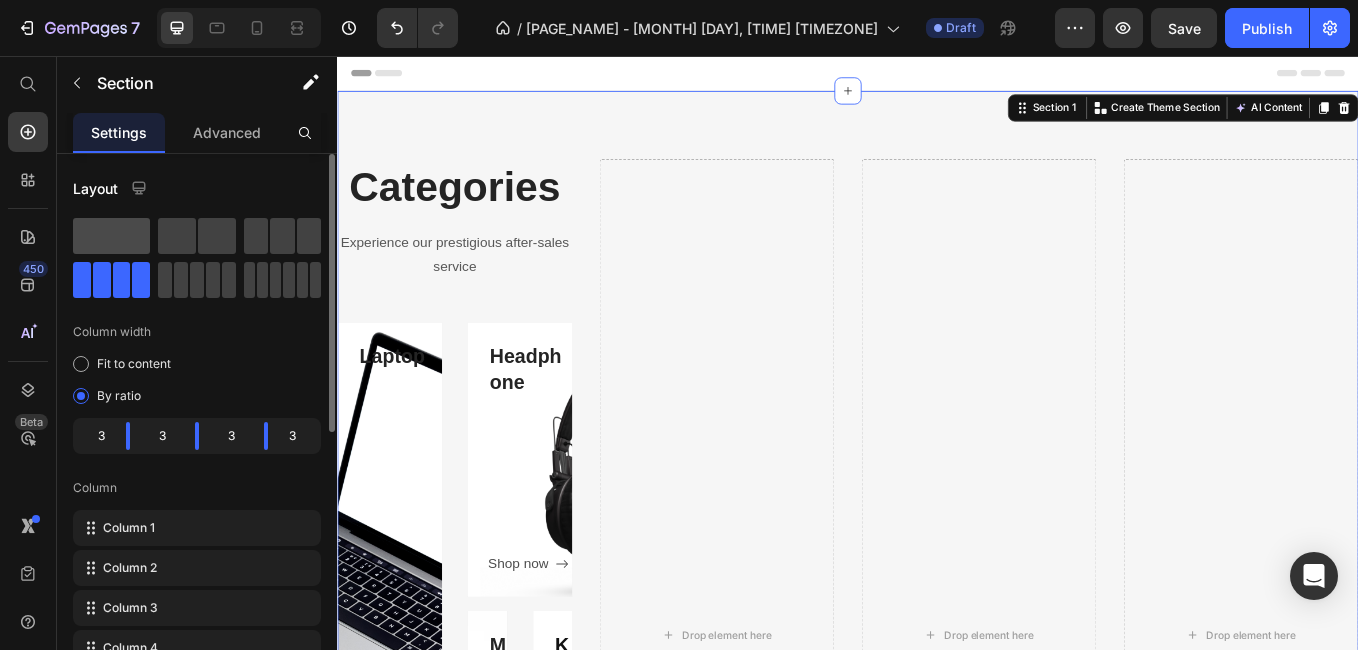 click 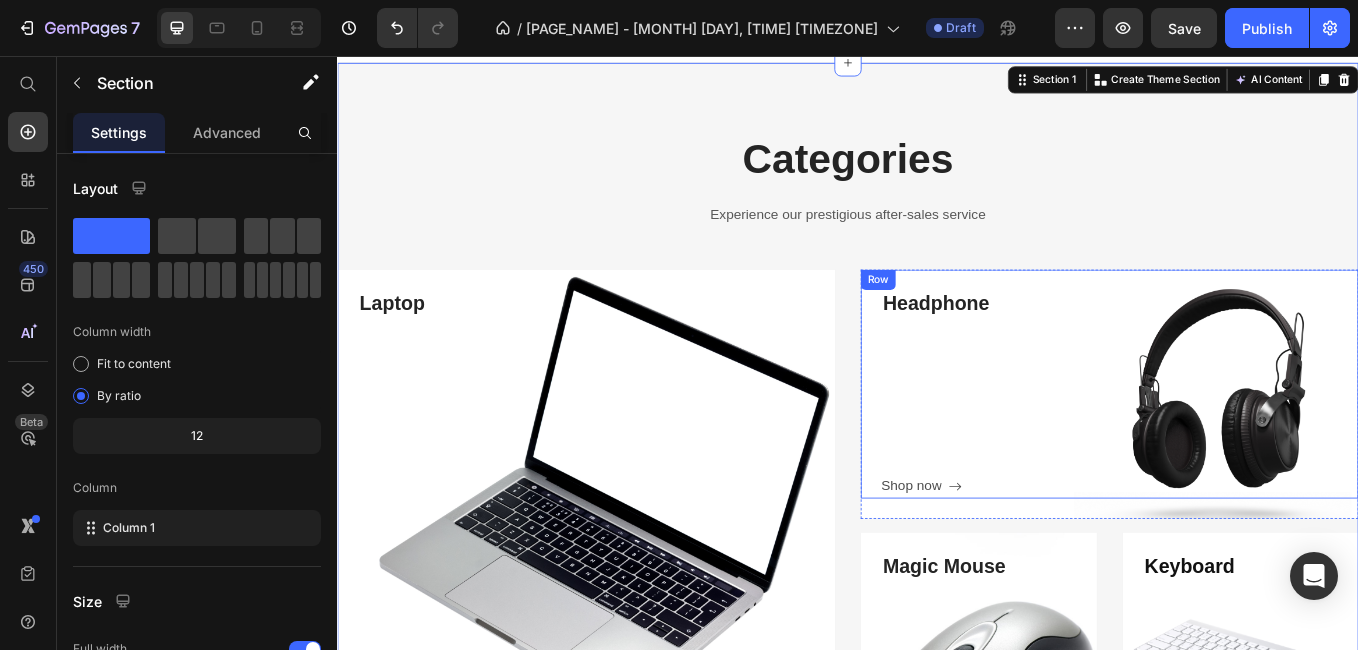 scroll, scrollTop: 0, scrollLeft: 0, axis: both 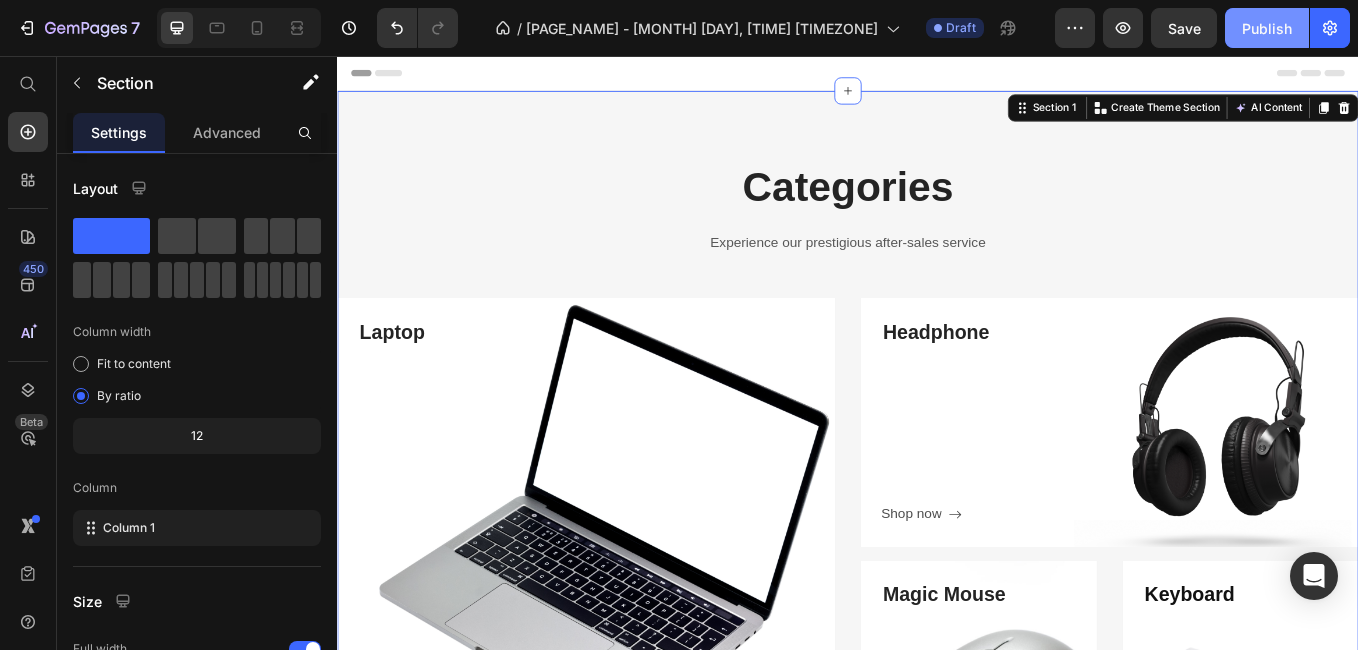click on "Publish" at bounding box center (1267, 28) 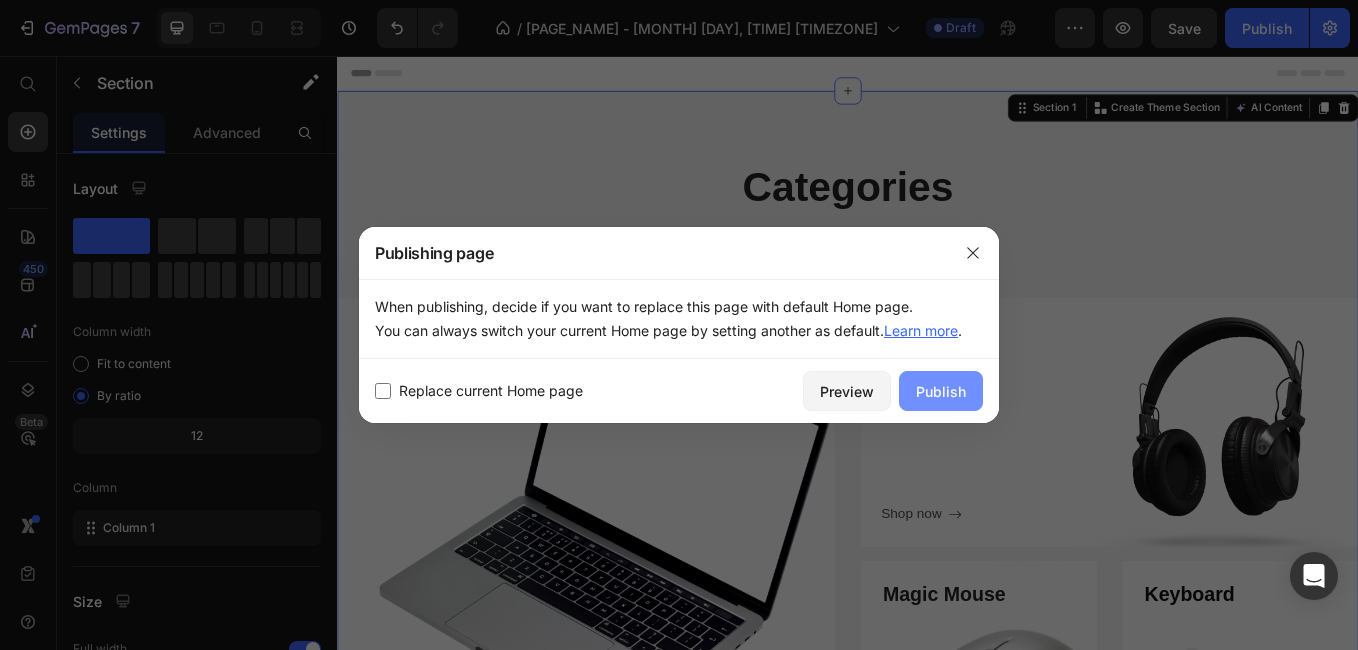 click on "Publish" at bounding box center [941, 391] 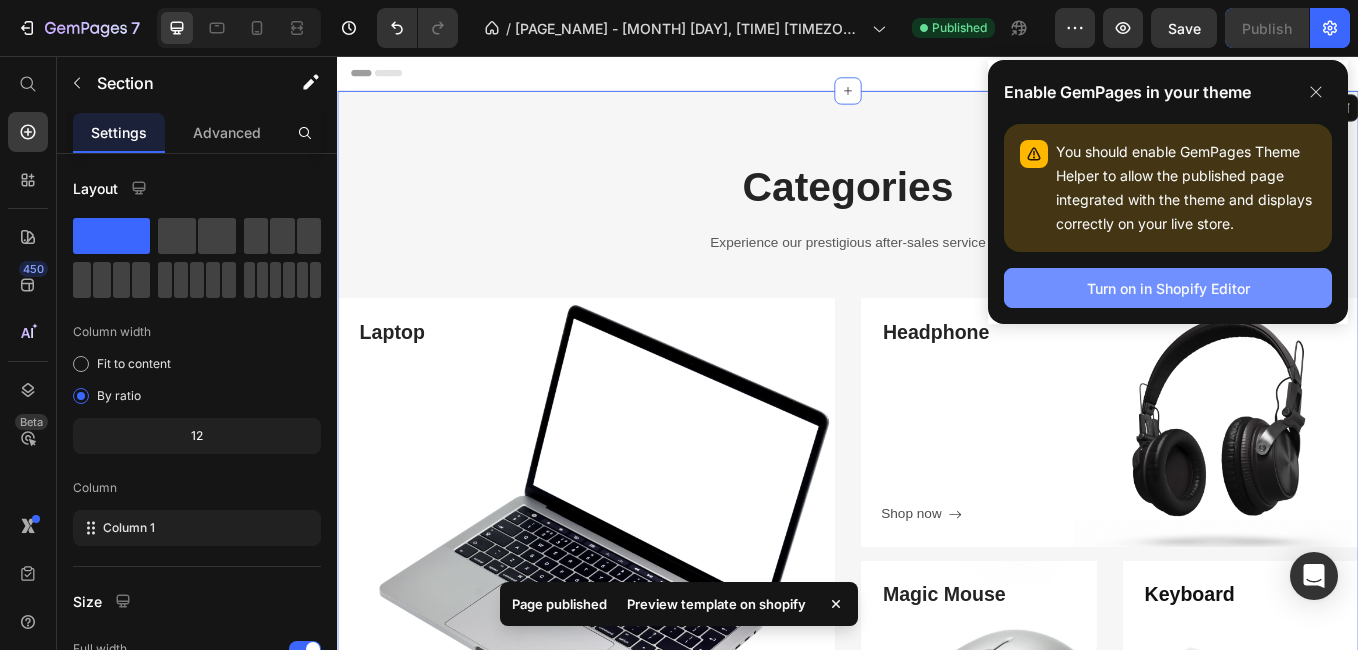 click on "Turn on in Shopify Editor" at bounding box center (1168, 288) 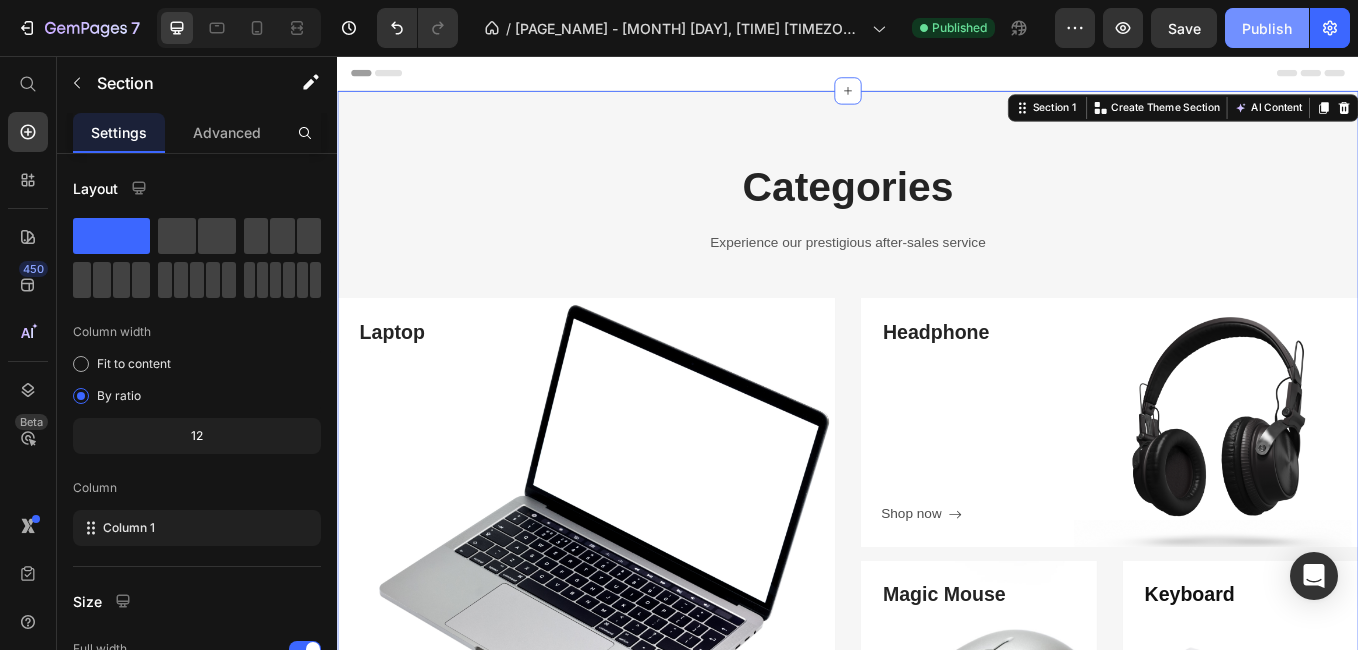 click on "Publish" at bounding box center (1267, 28) 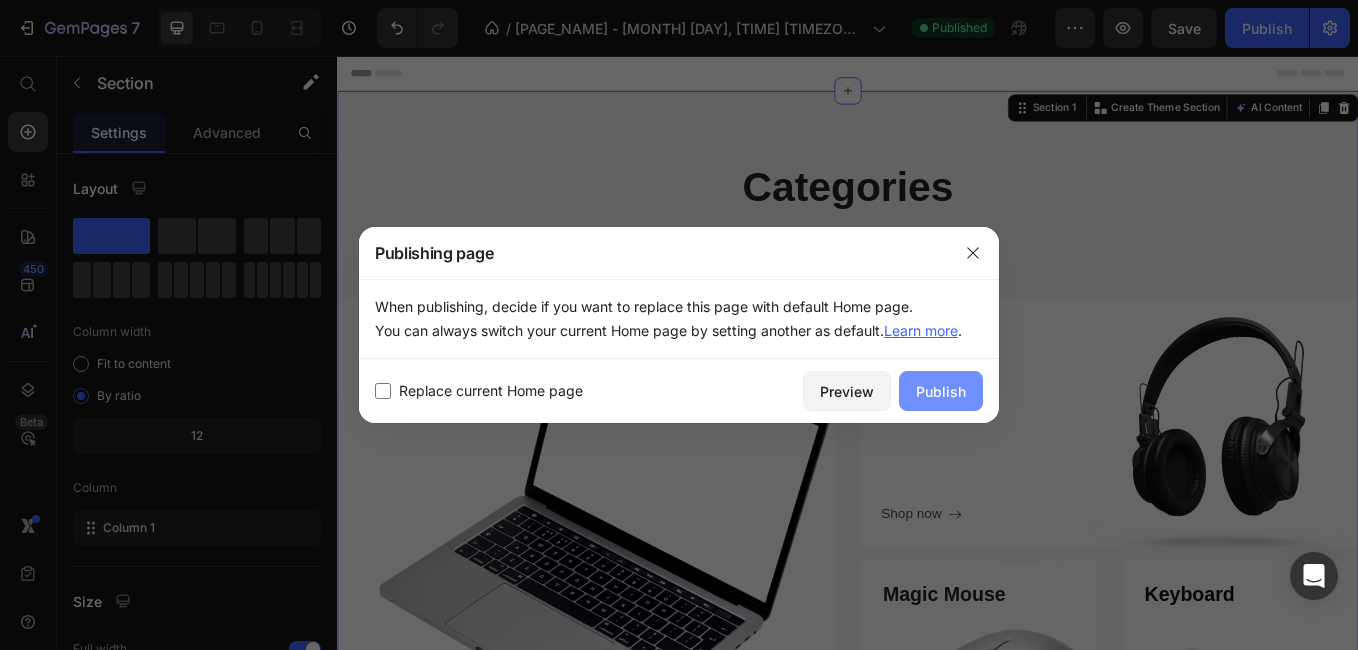 click on "Publish" at bounding box center (941, 391) 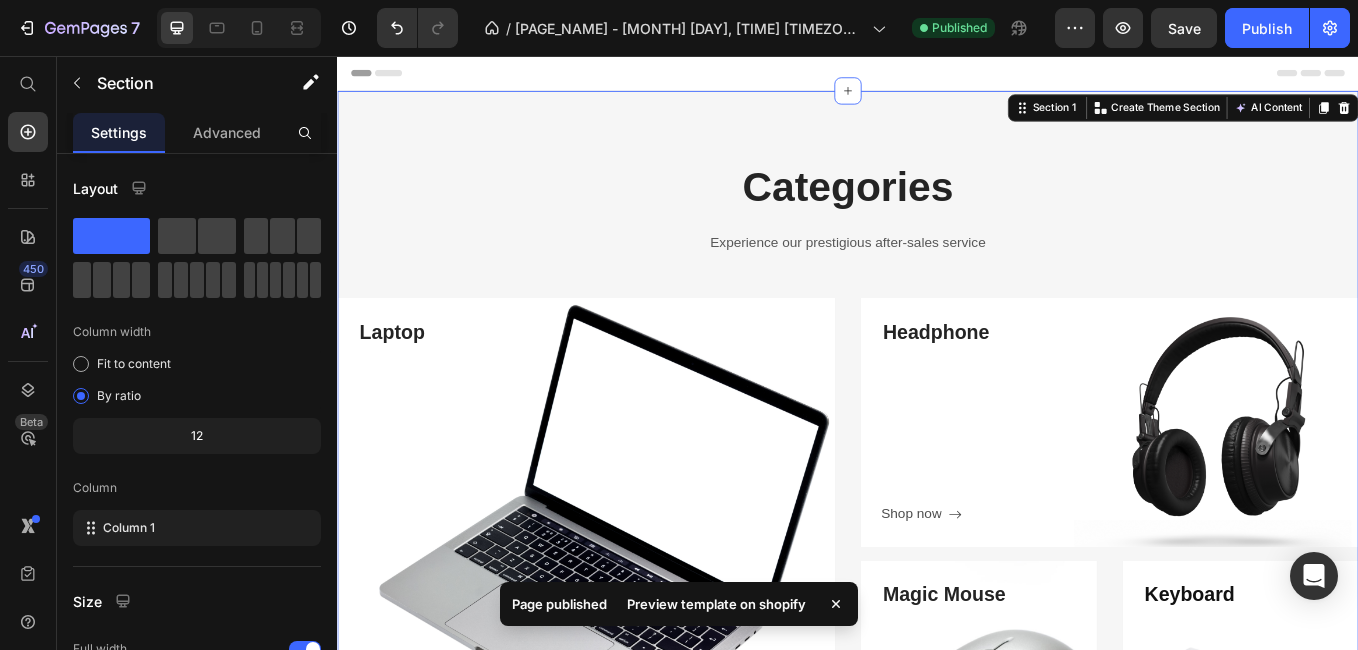 click on "Preview template on shopify" at bounding box center [716, 604] 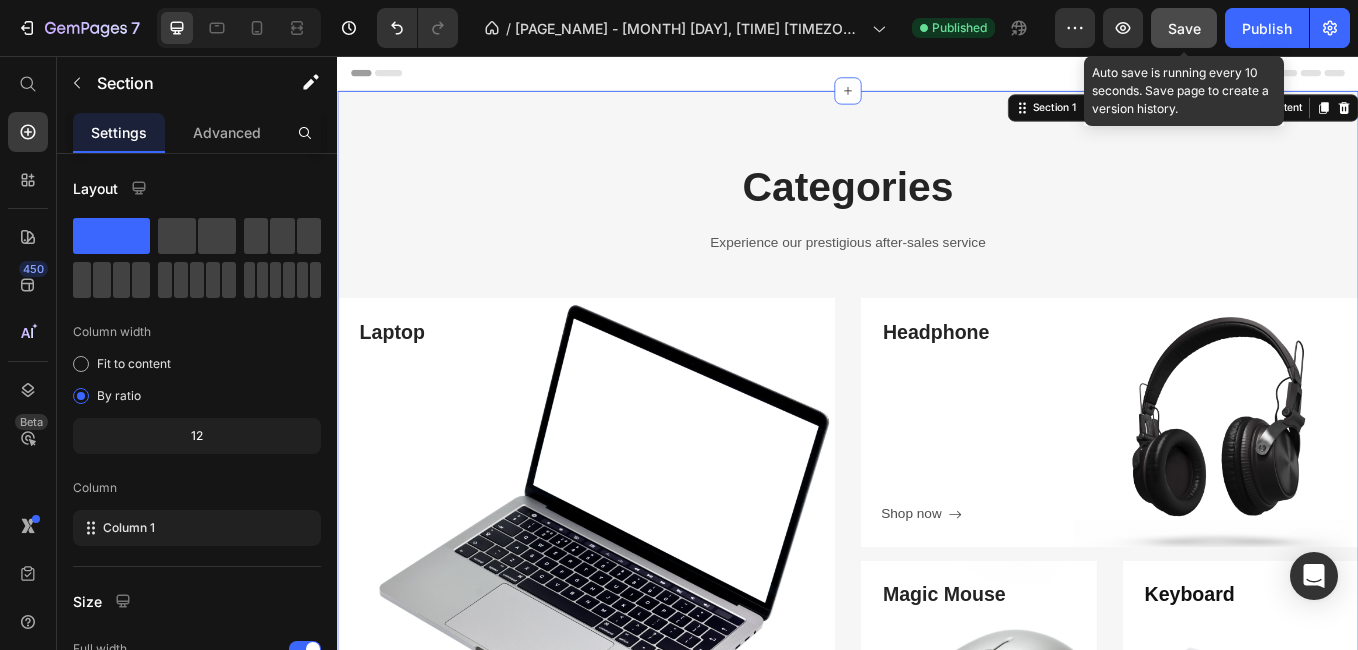 click on "Save" at bounding box center [1184, 28] 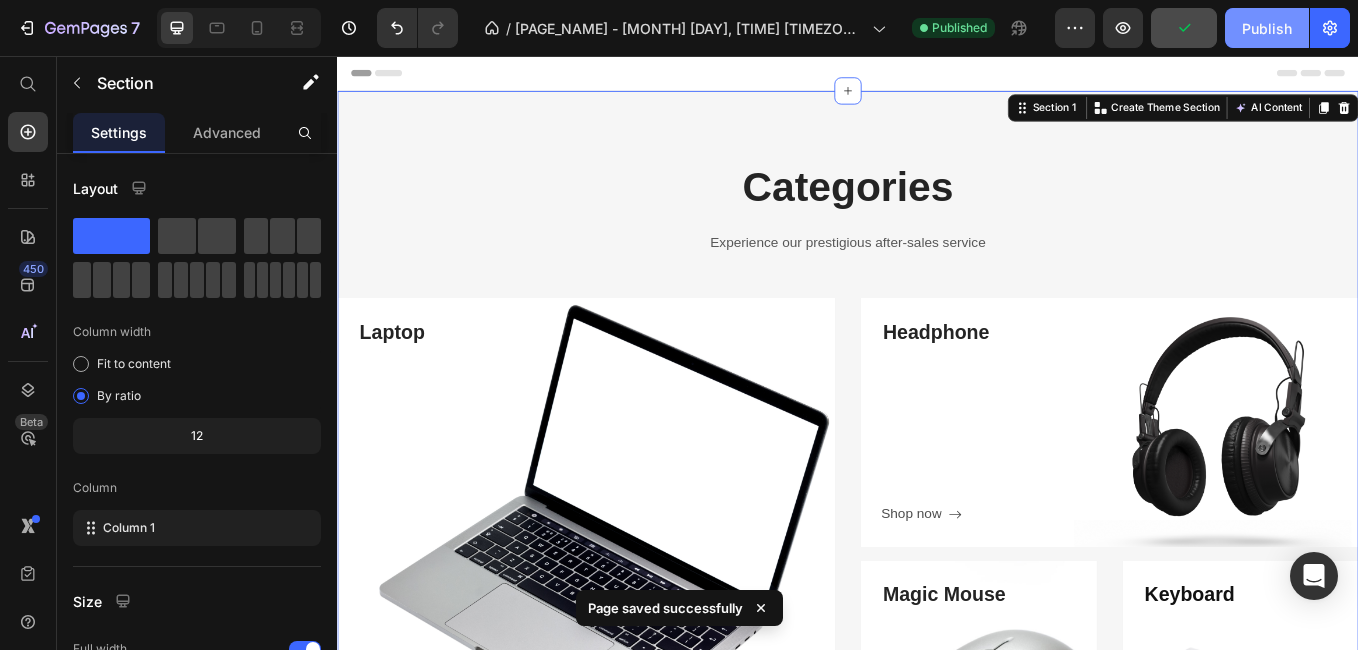 click on "Publish" at bounding box center [1267, 28] 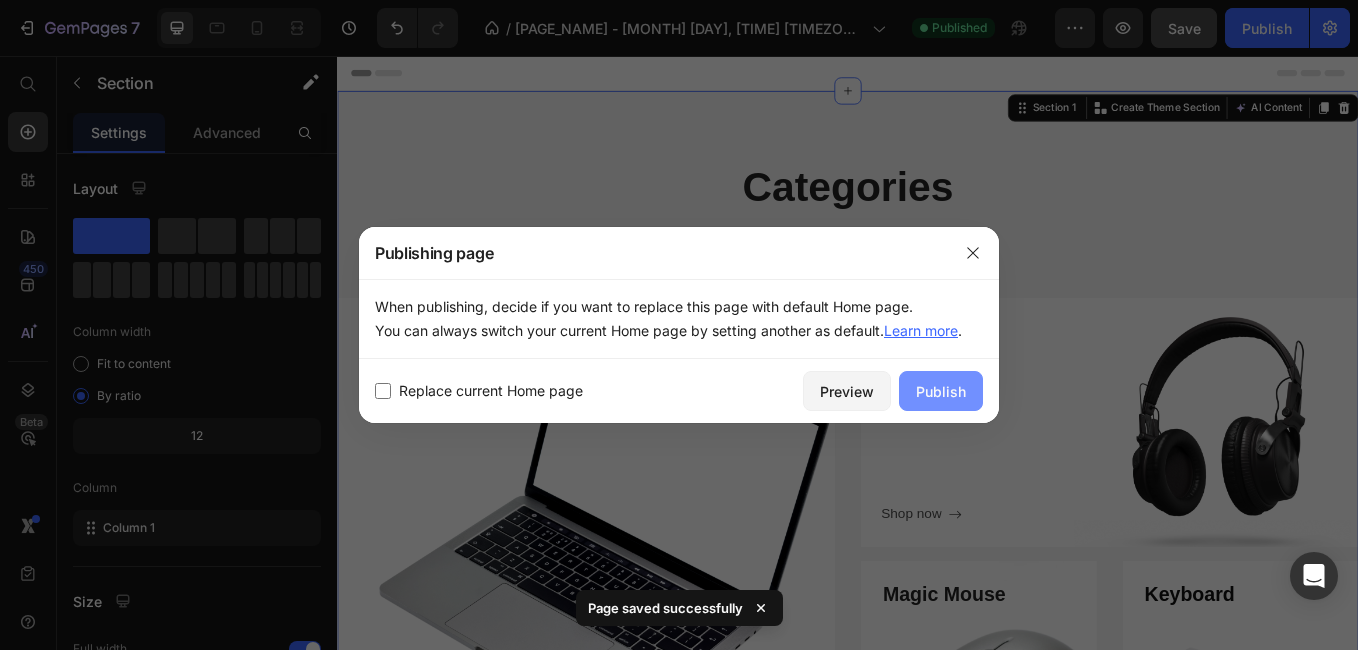 click on "Publish" at bounding box center (941, 391) 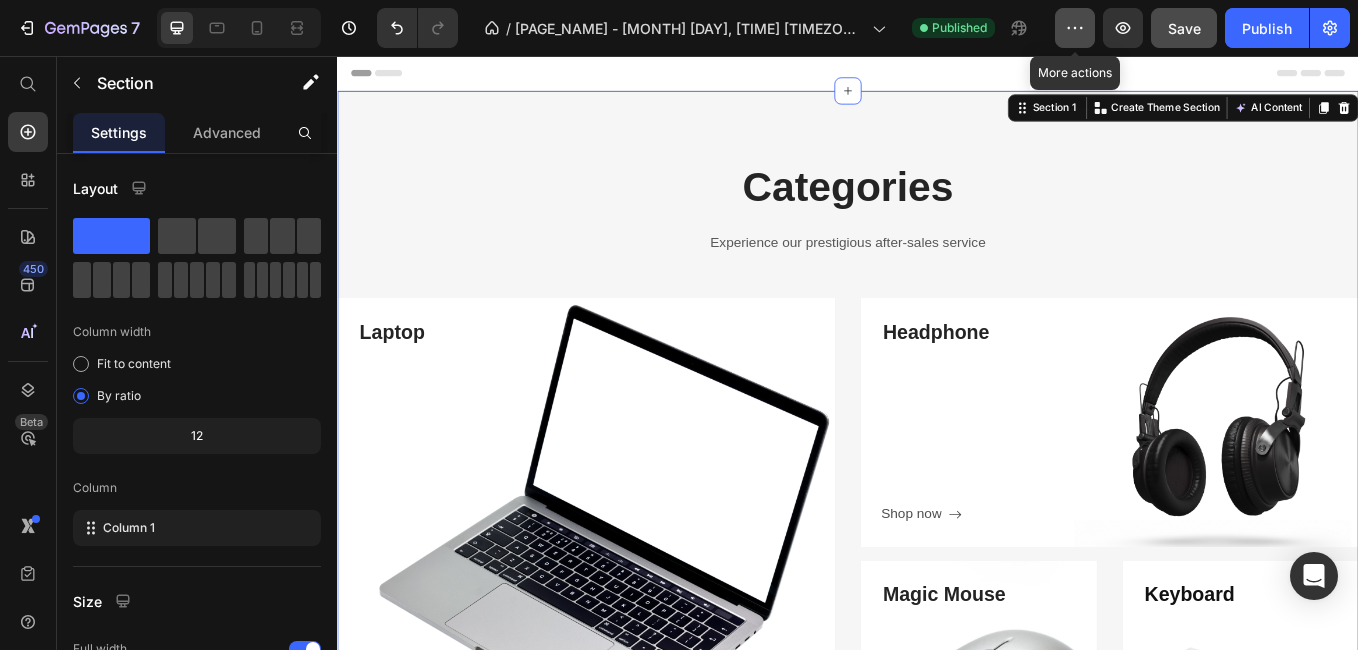 click 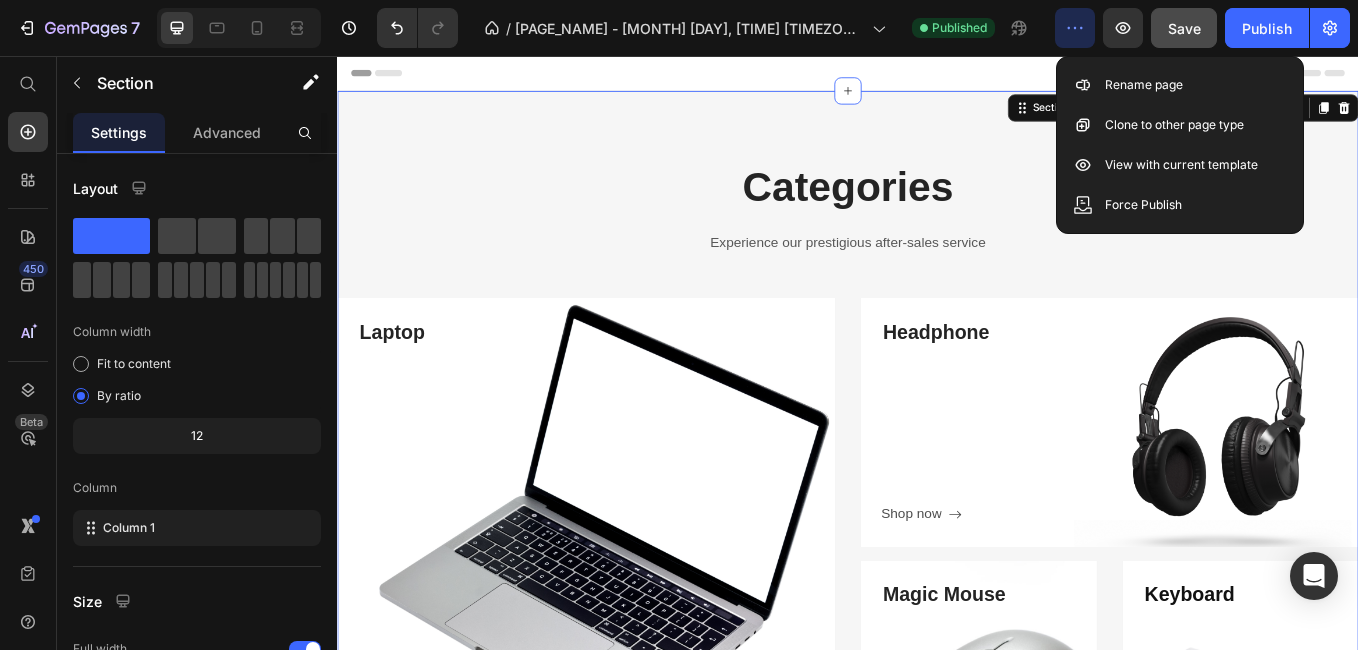 click 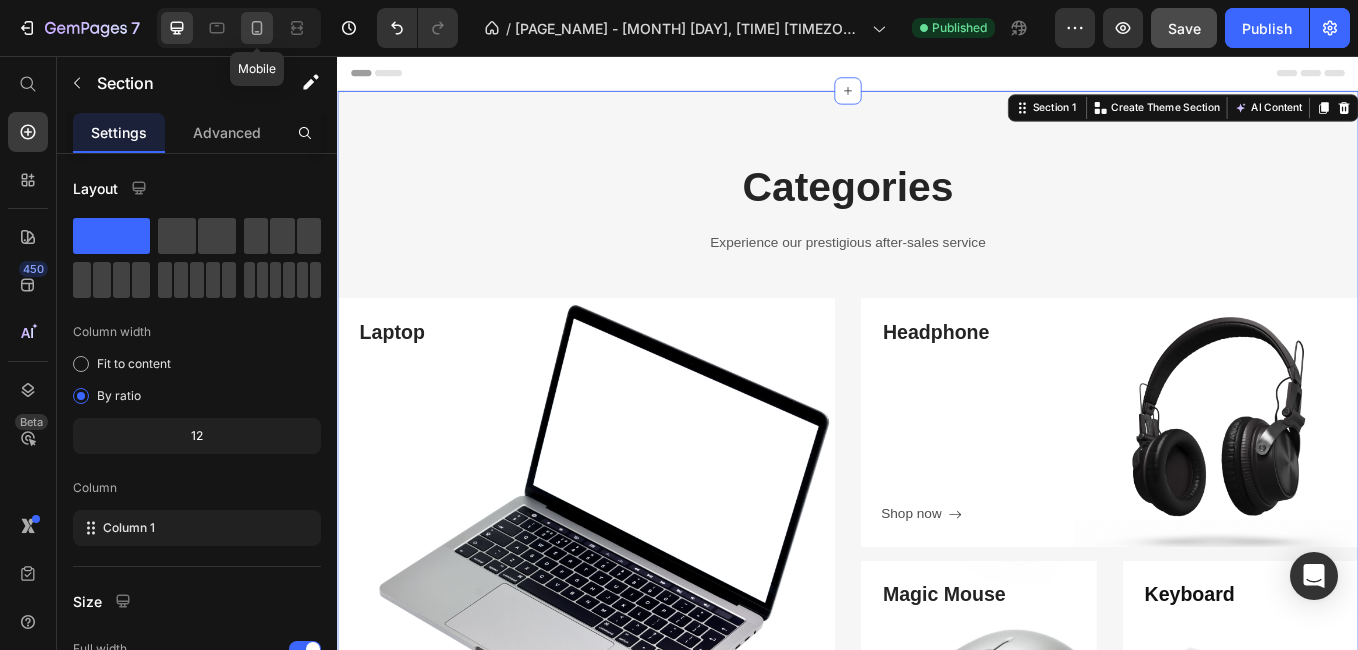 click 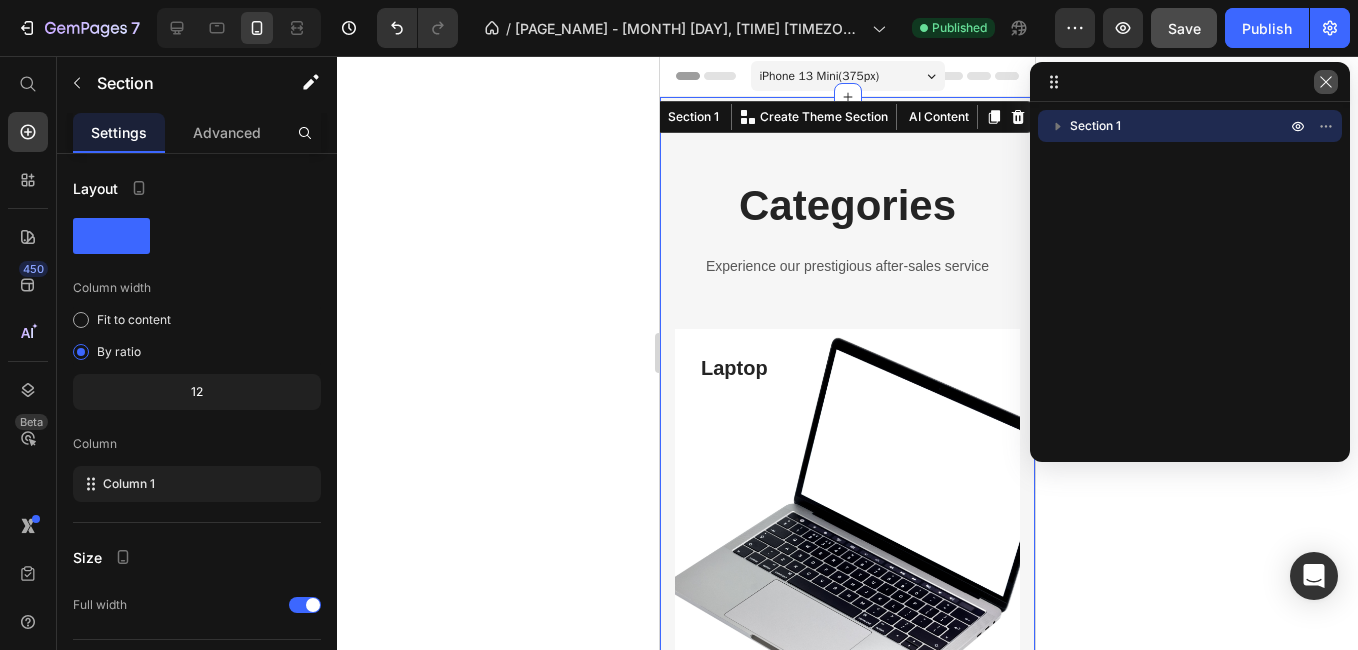 click at bounding box center [1326, 82] 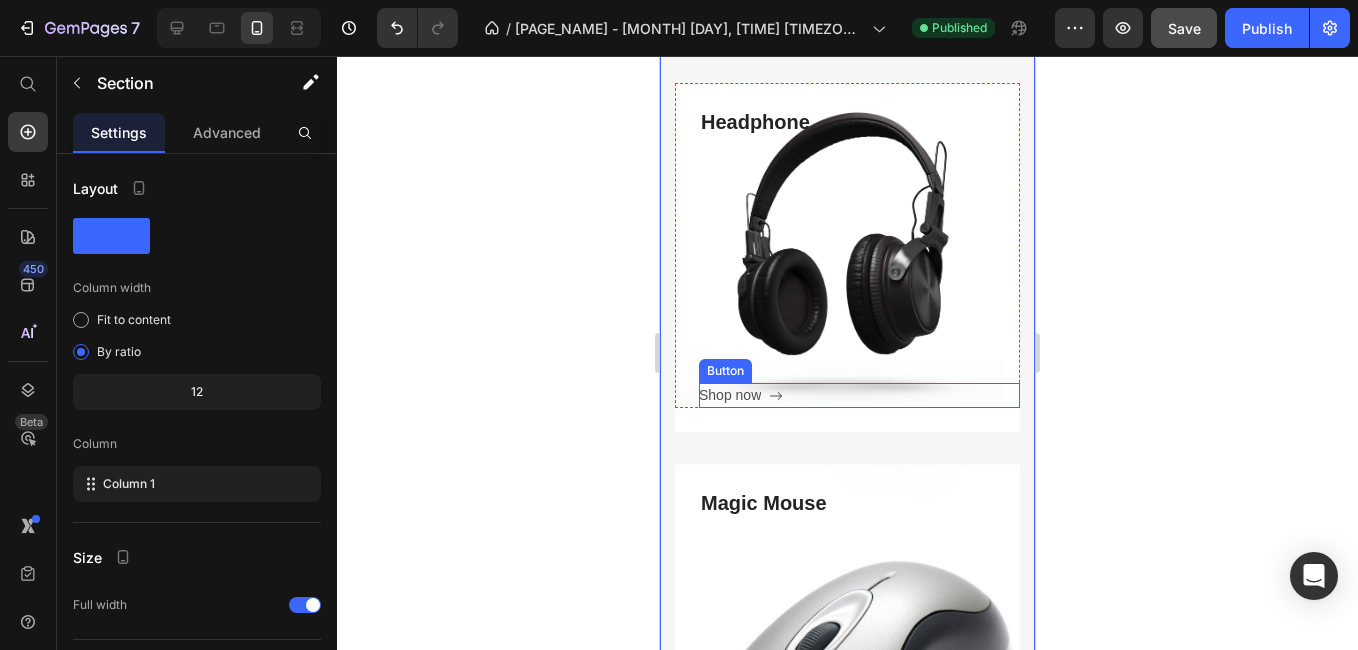 scroll, scrollTop: 700, scrollLeft: 0, axis: vertical 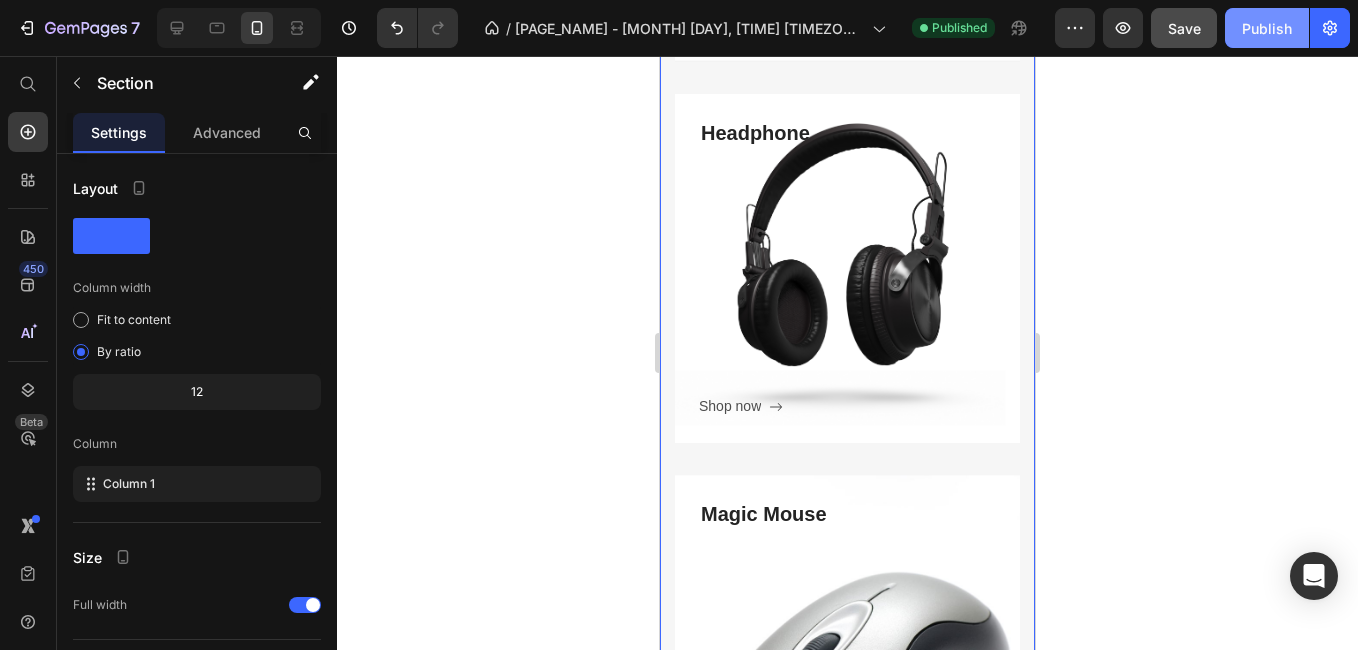 click on "Publish" at bounding box center [1267, 28] 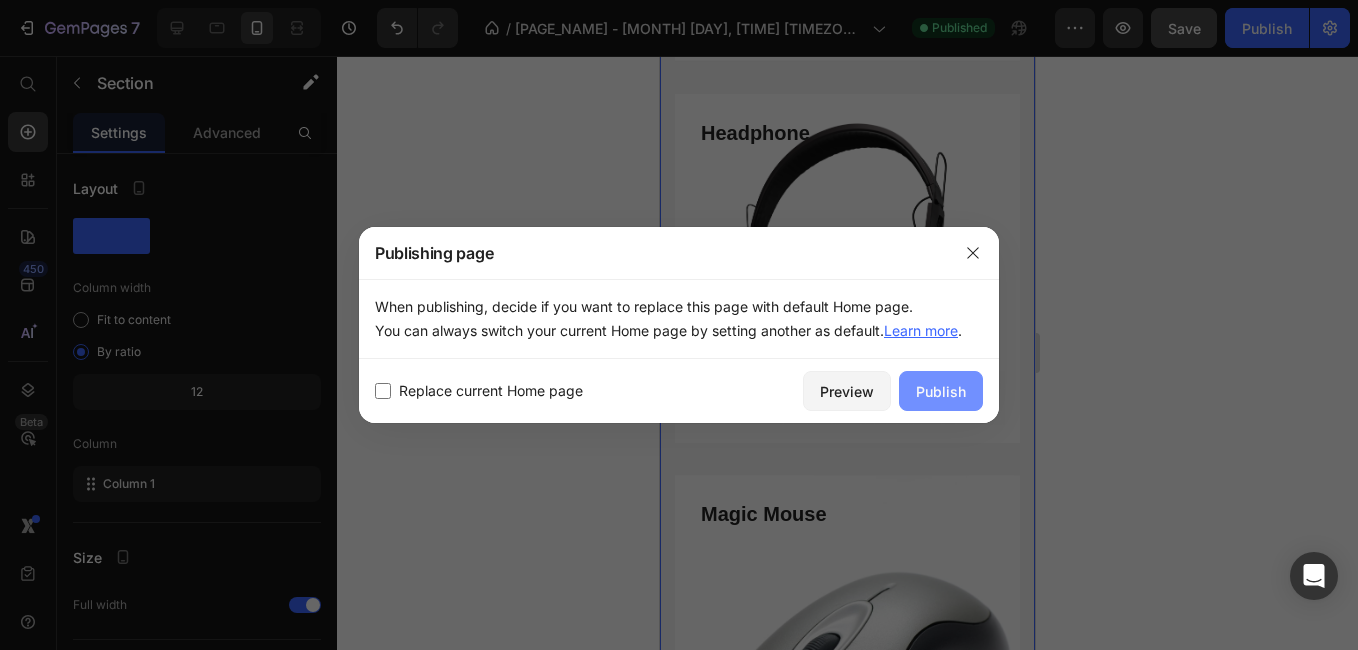 click on "Publish" at bounding box center (941, 391) 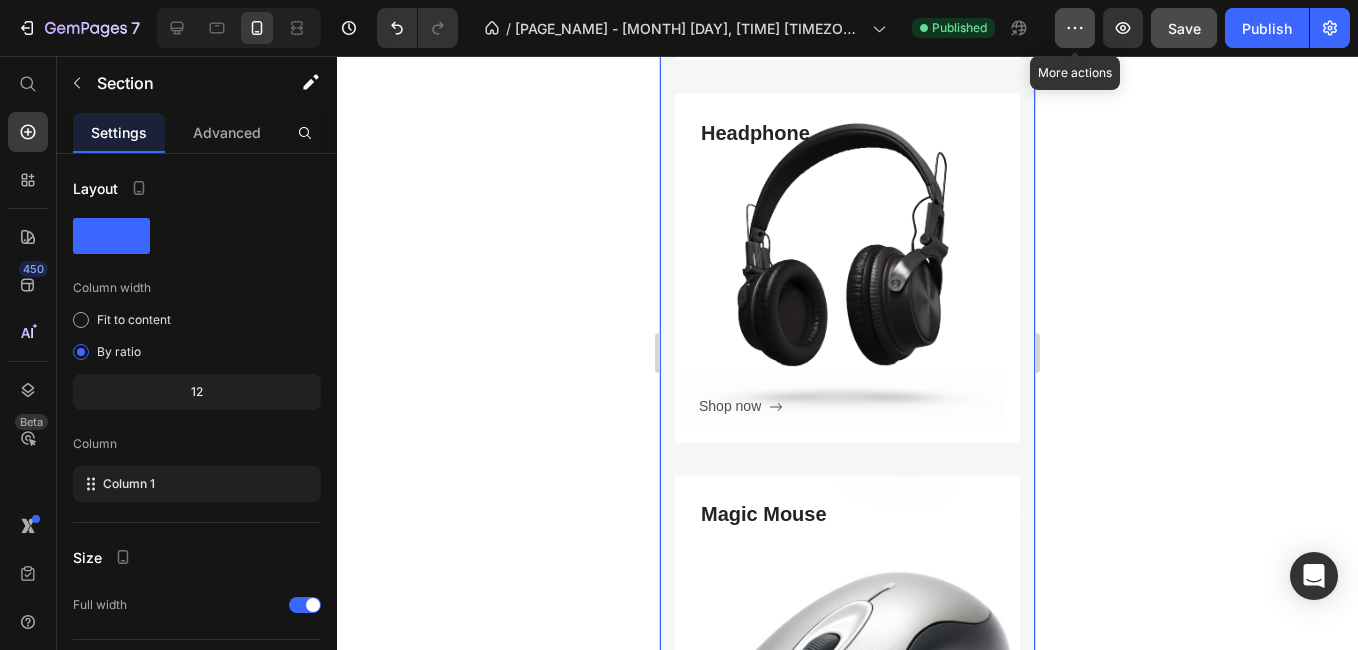 click 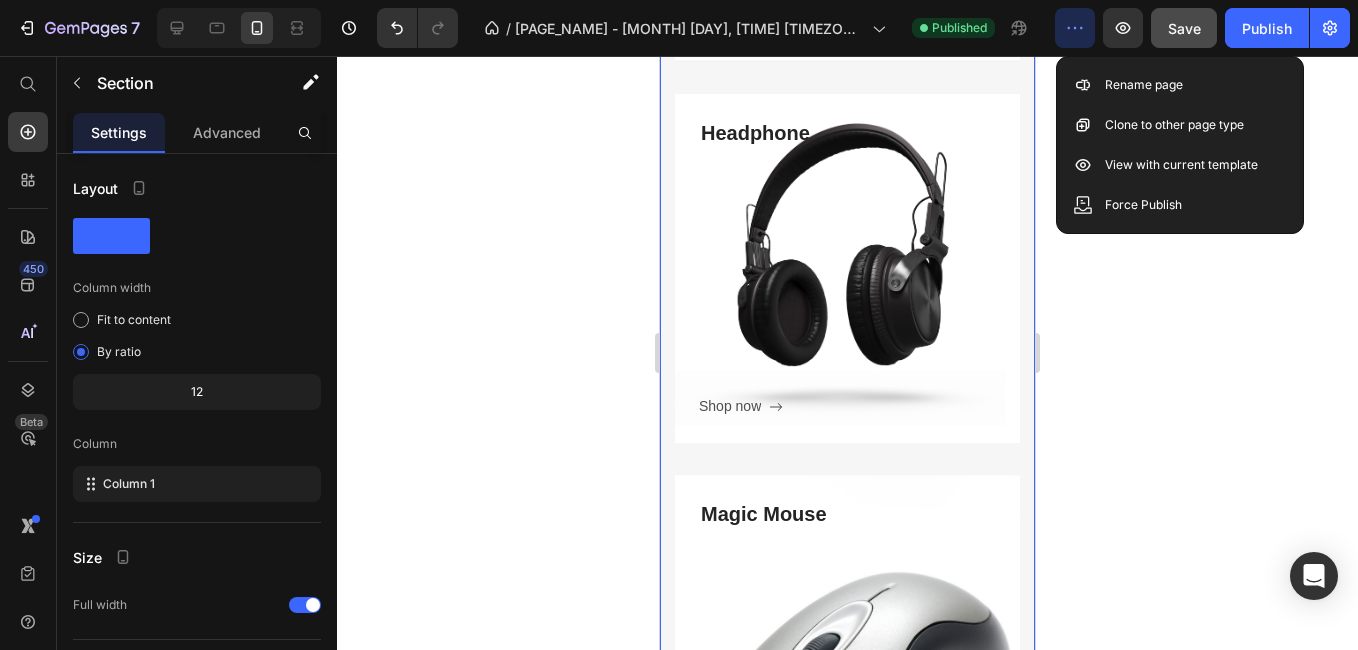 click 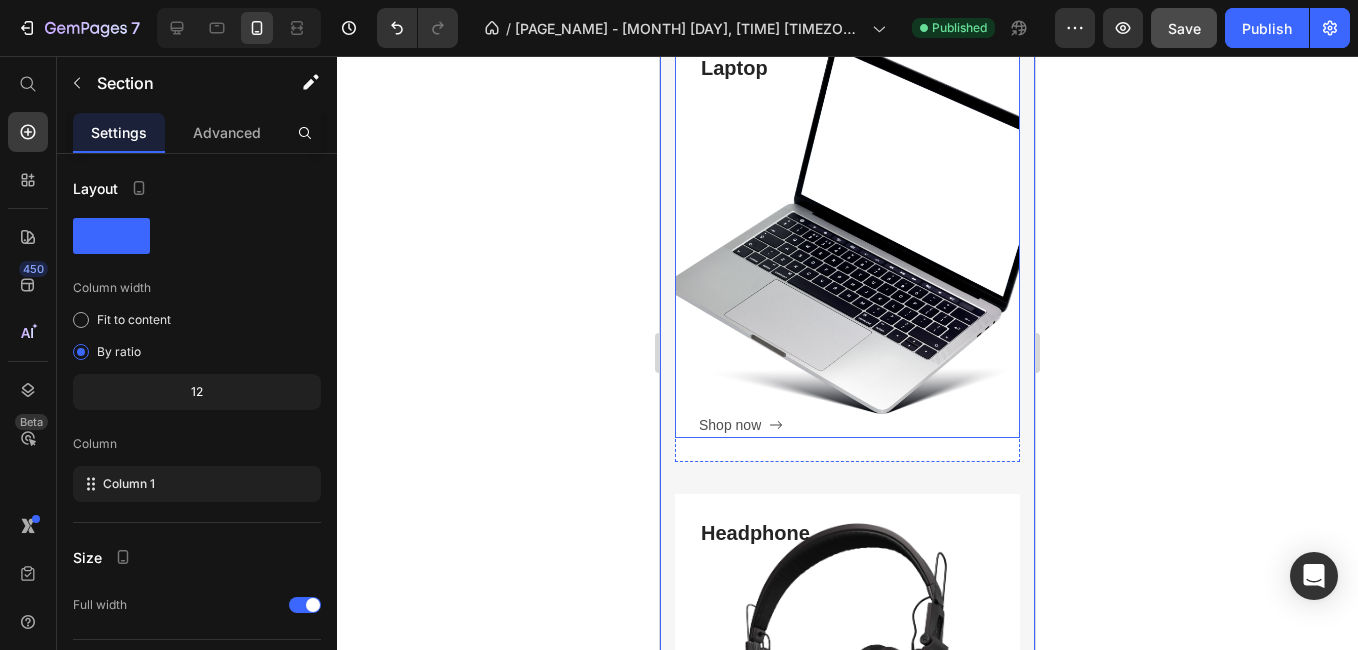 scroll, scrollTop: 200, scrollLeft: 0, axis: vertical 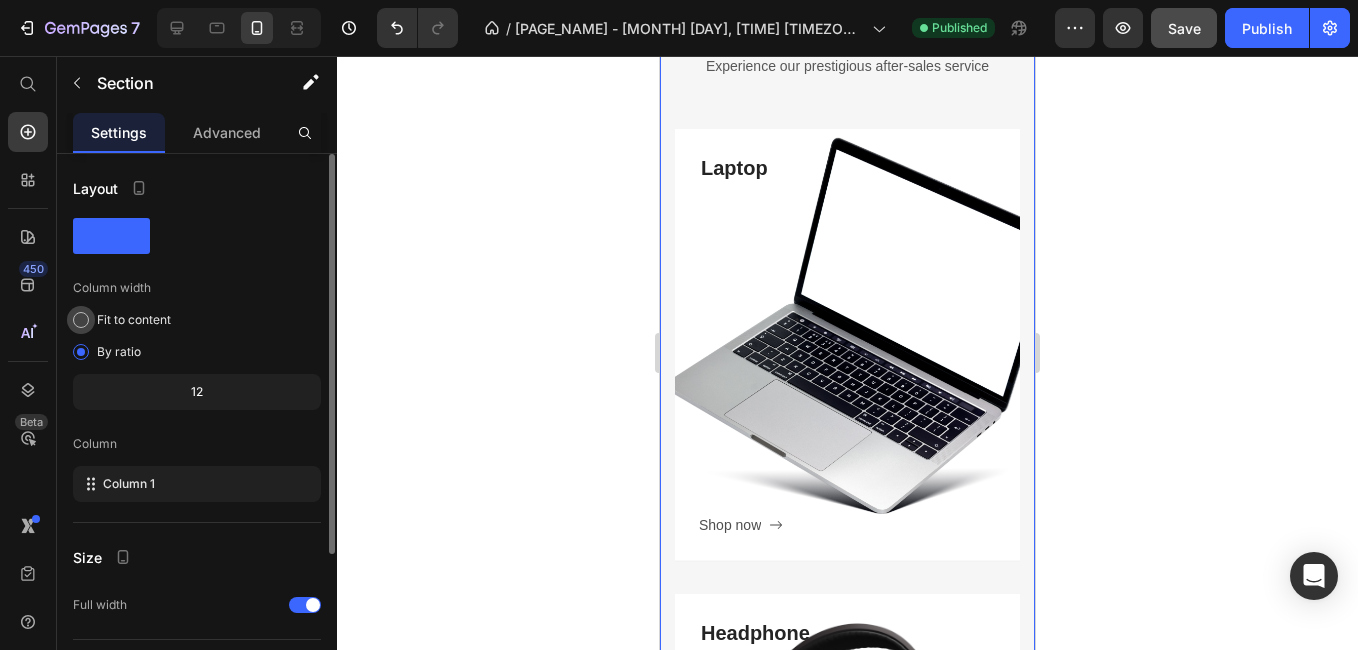 click at bounding box center (81, 320) 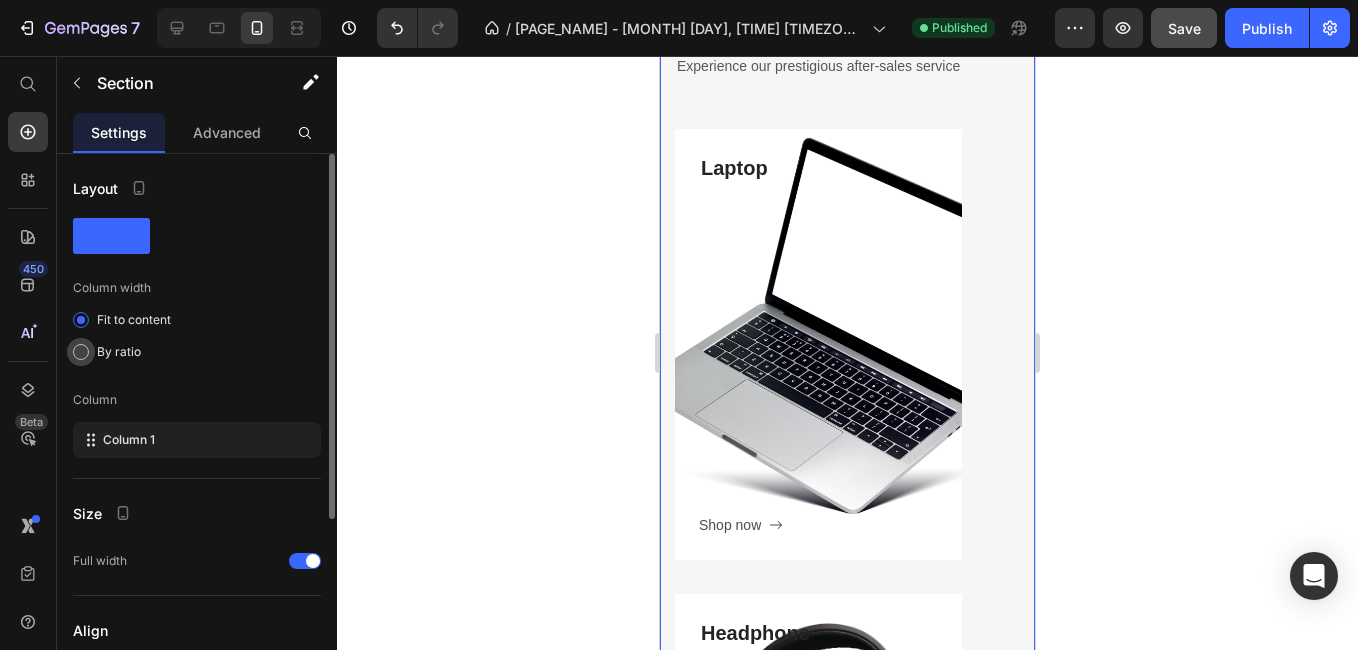 click on "By ratio" 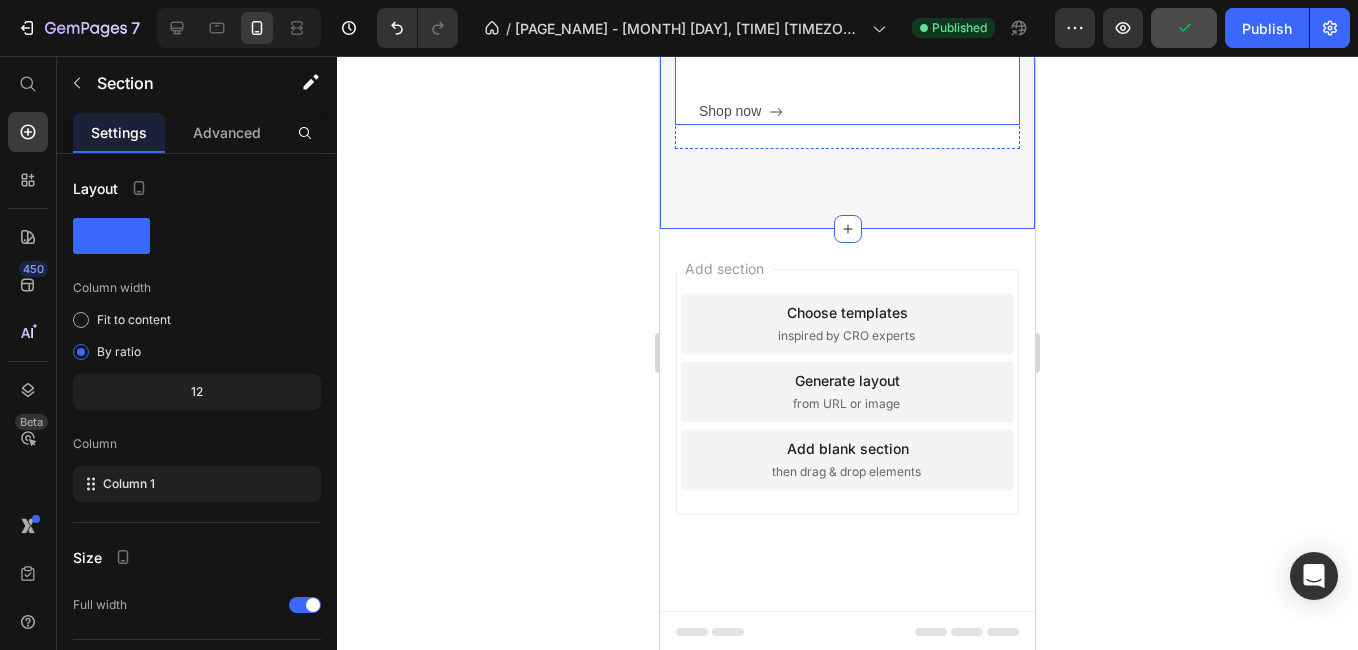 scroll, scrollTop: 1764, scrollLeft: 0, axis: vertical 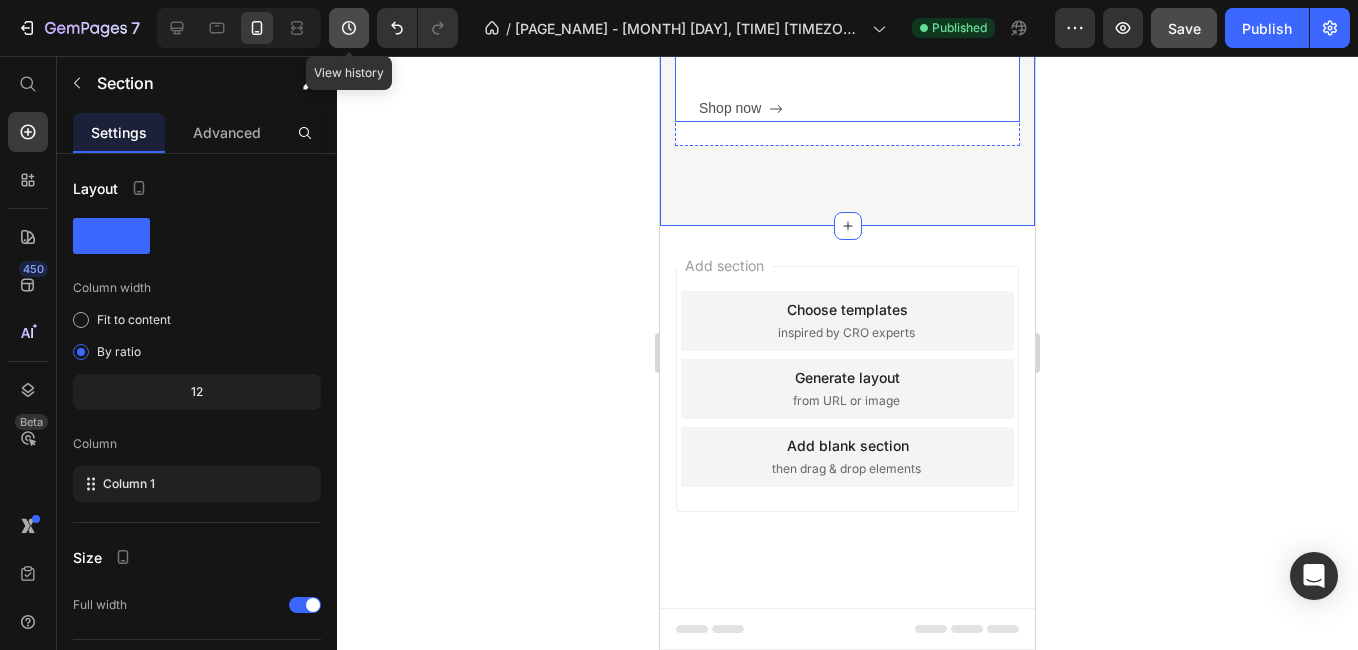 click 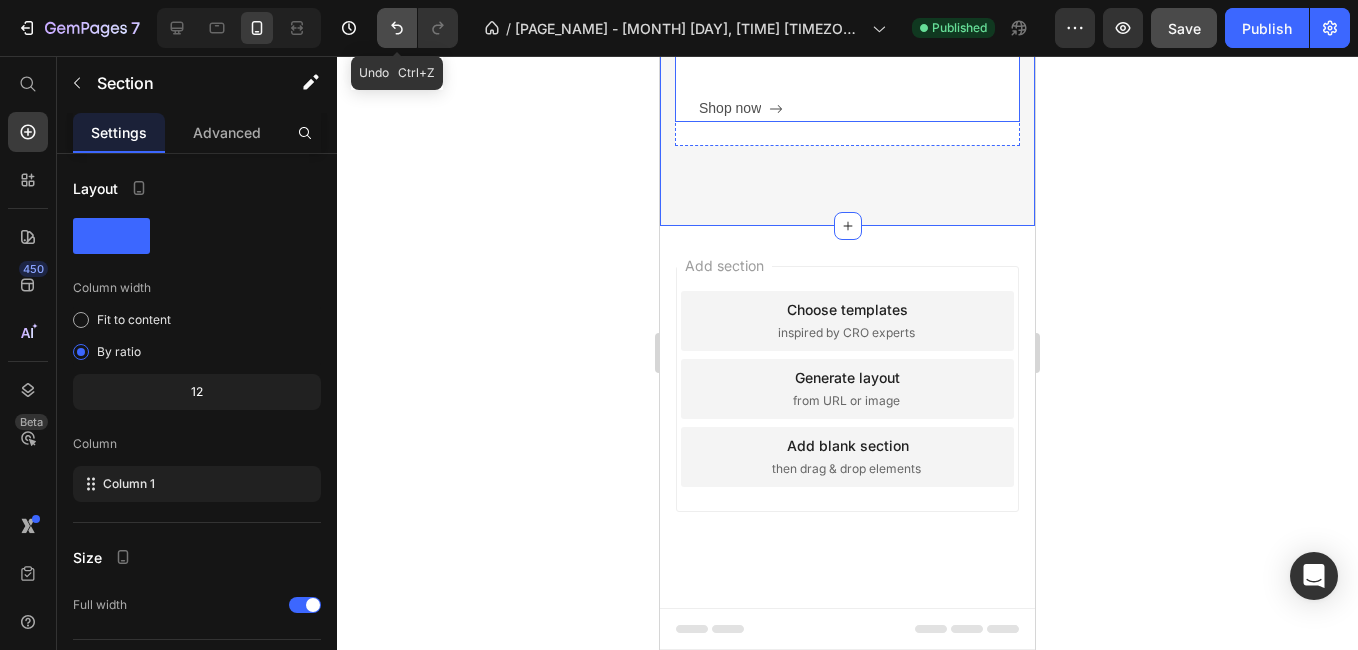click 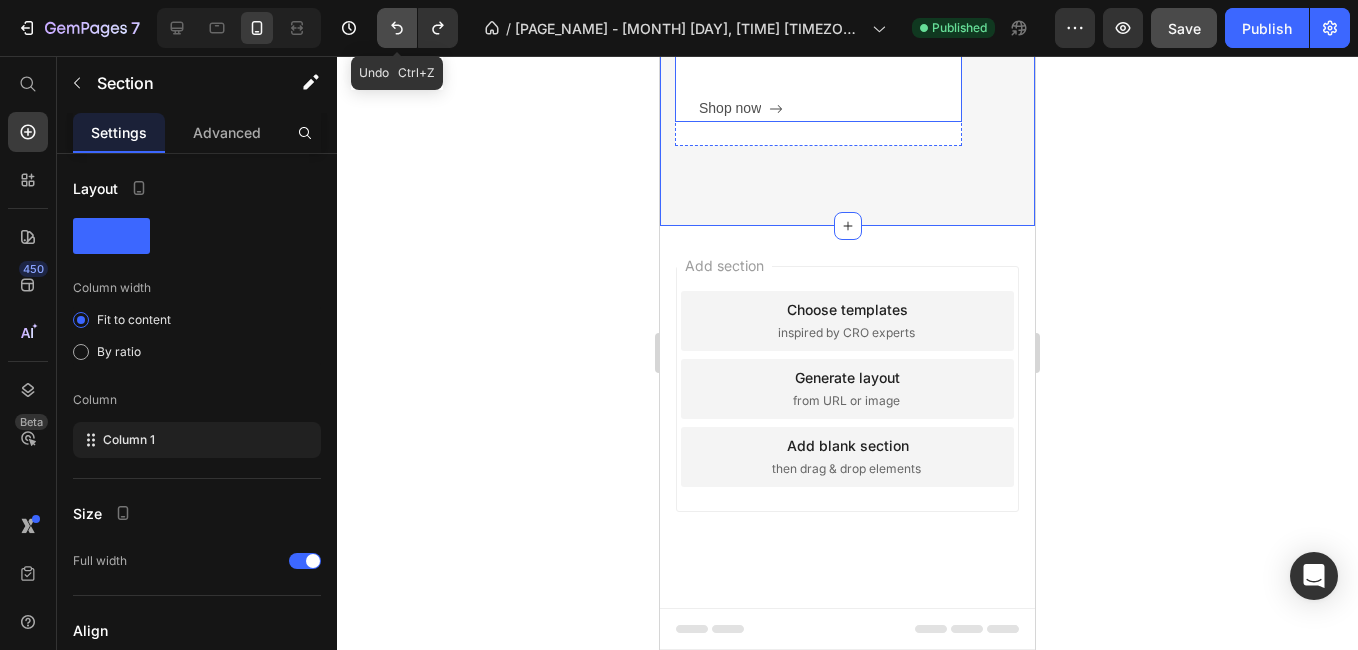click 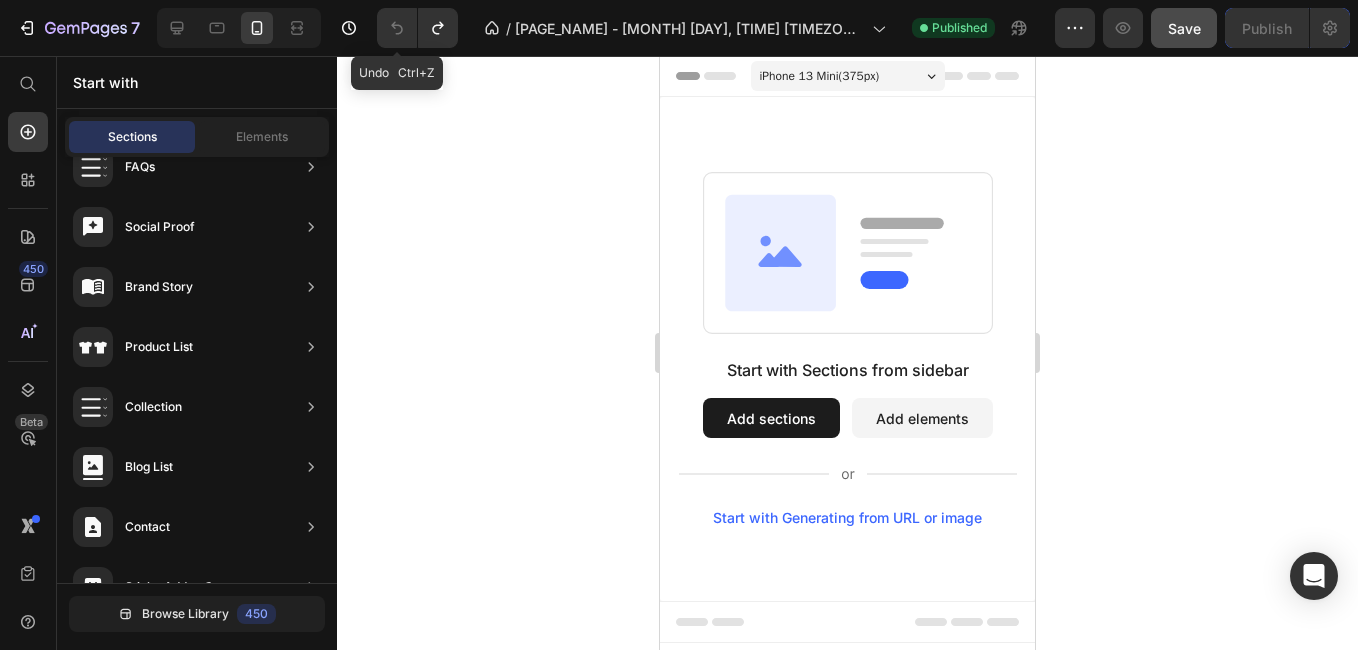 scroll, scrollTop: 0, scrollLeft: 0, axis: both 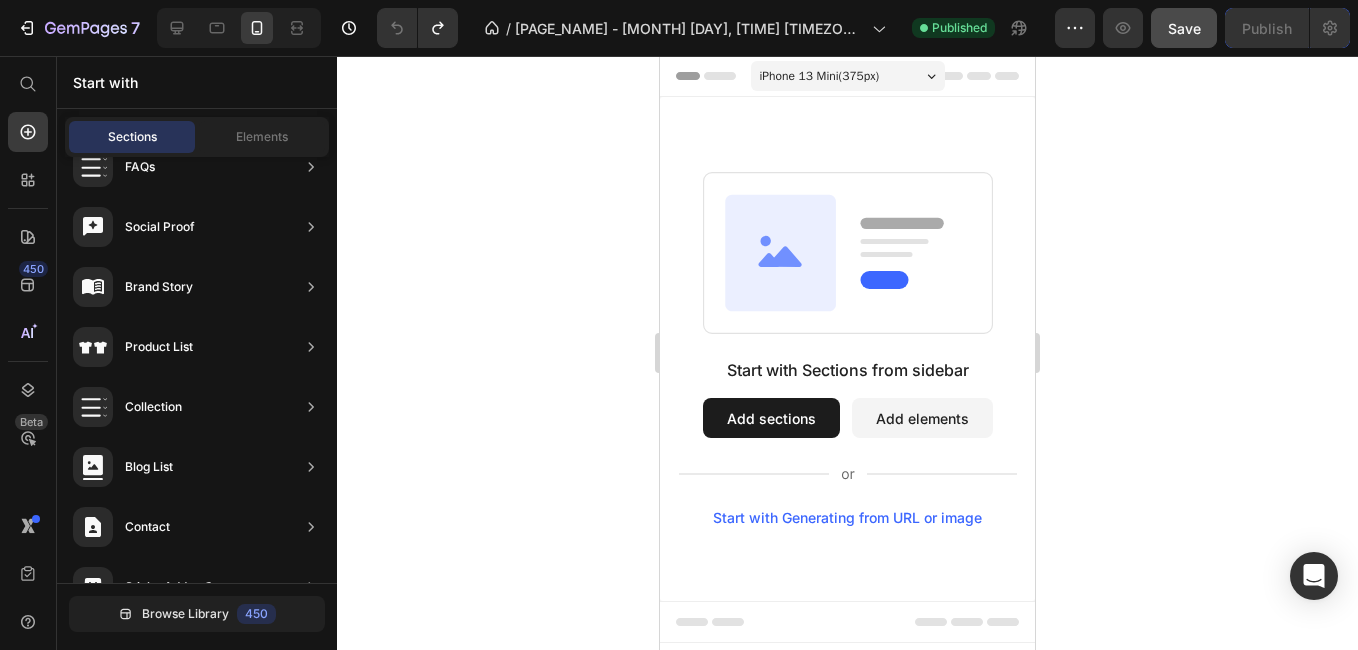 click on "iPhone 13 Mini  ( 375 px)" at bounding box center (848, 76) 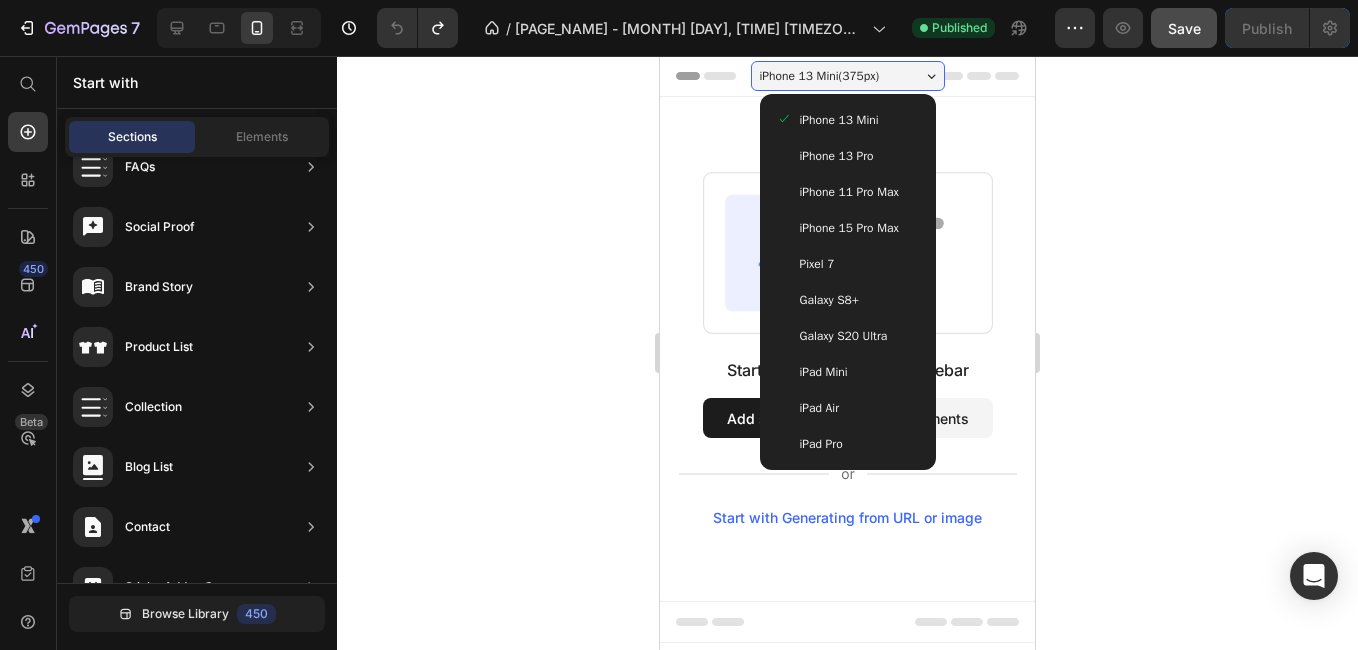 click on "iPhone 13 Mini  ( 375 px)" at bounding box center [820, 76] 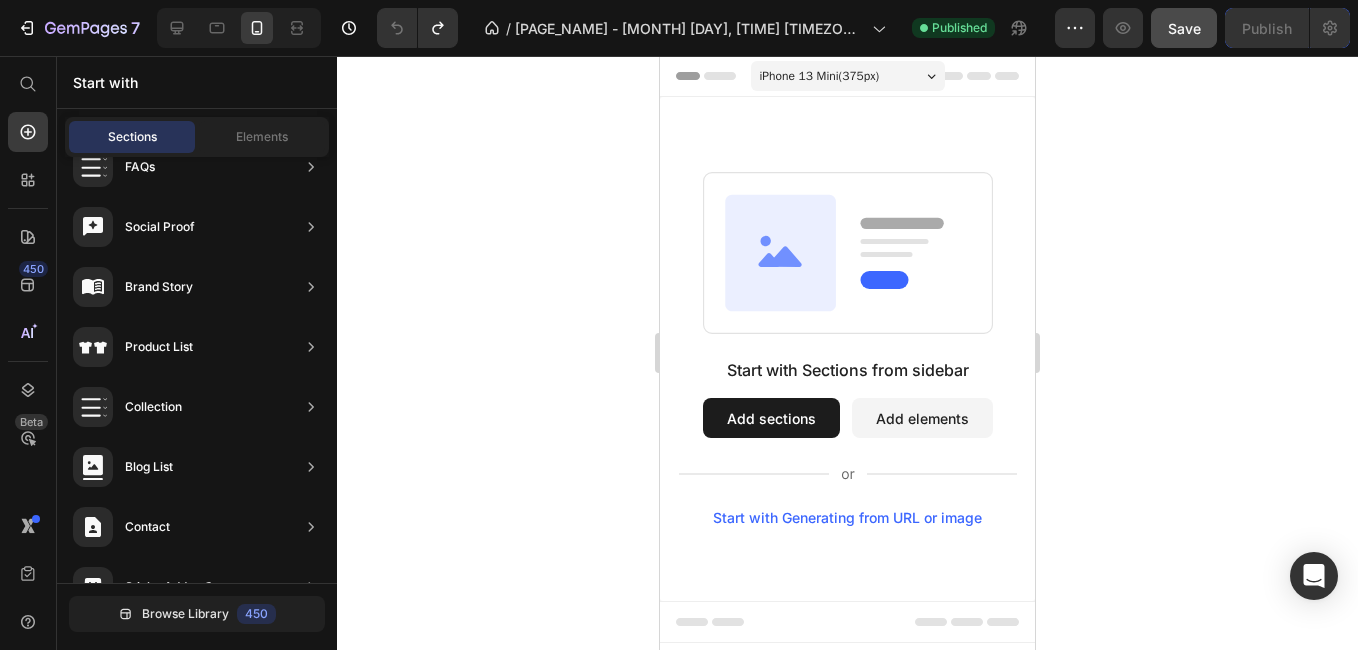 click on "Add sections" at bounding box center (771, 418) 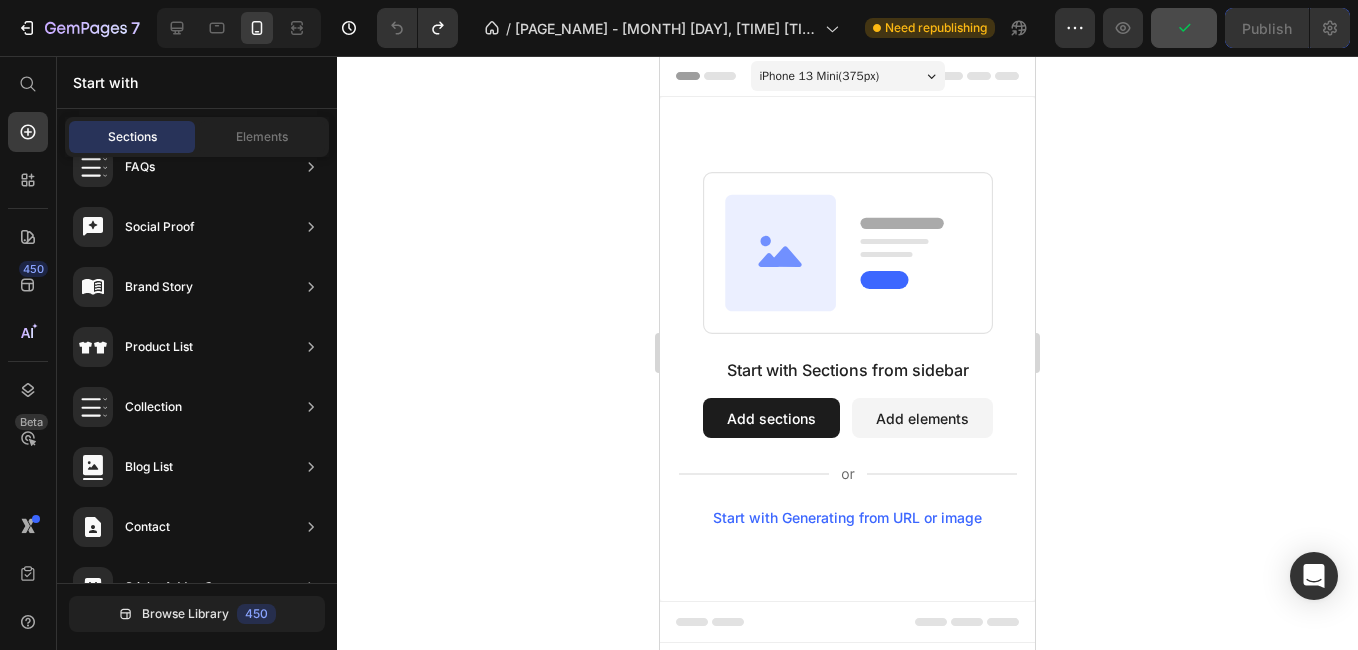 click on "Add sections" at bounding box center (771, 418) 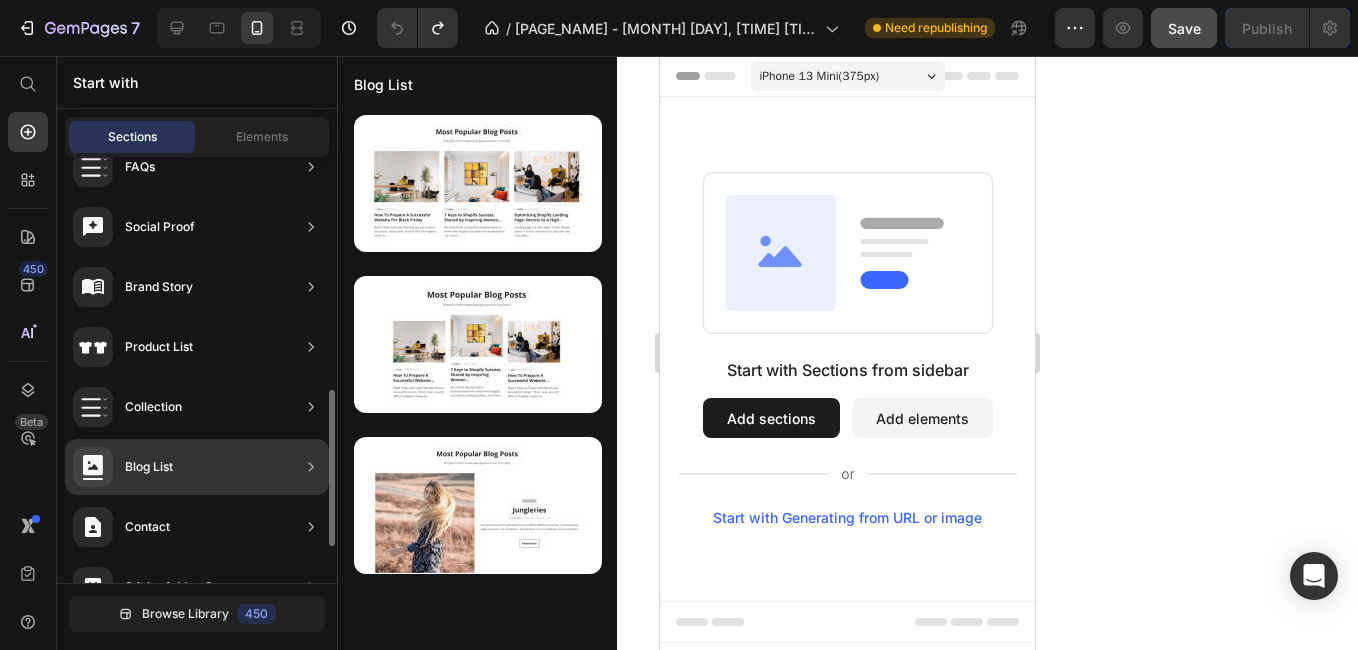 scroll, scrollTop: 0, scrollLeft: 0, axis: both 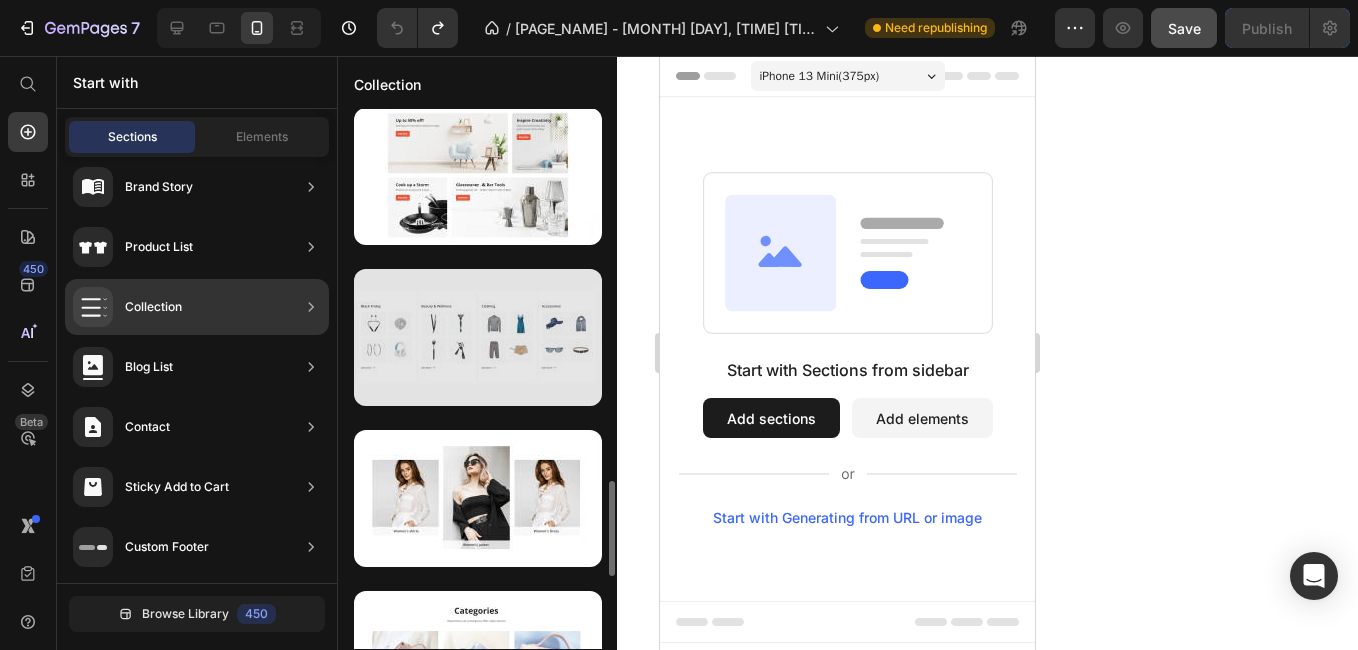 click at bounding box center [478, 337] 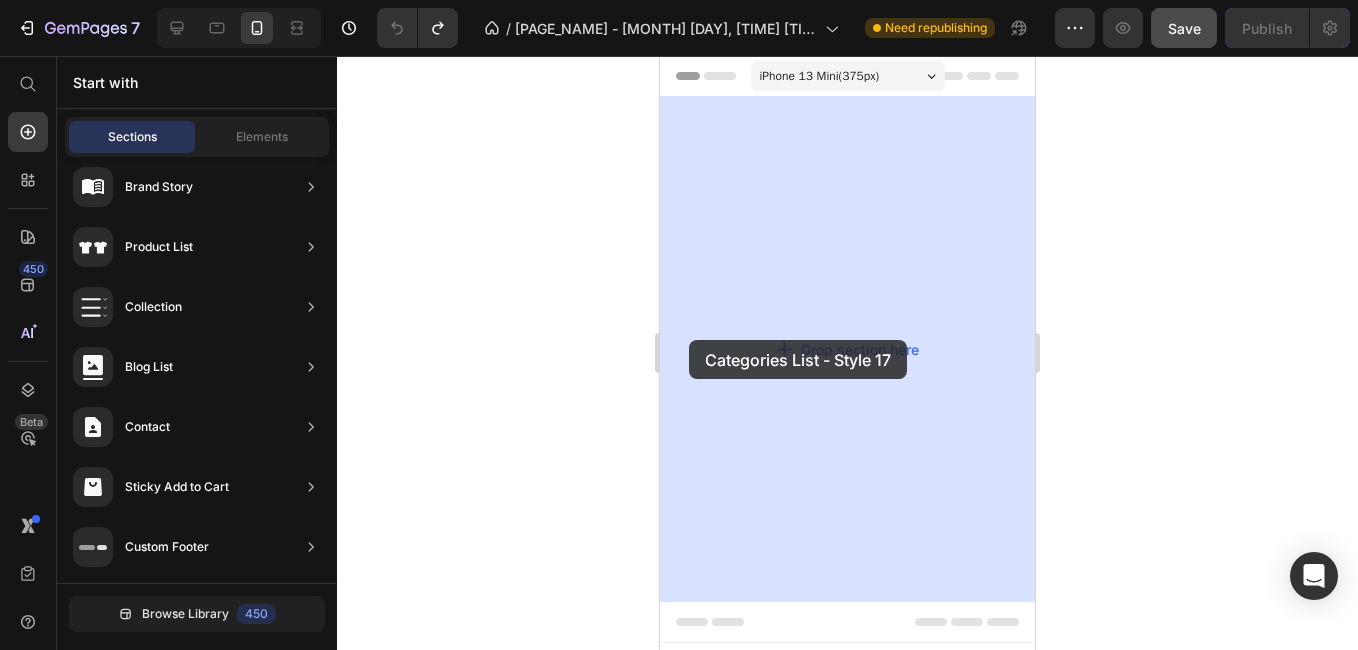 drag, startPoint x: 1159, startPoint y: 395, endPoint x: 689, endPoint y: 339, distance: 473.3244 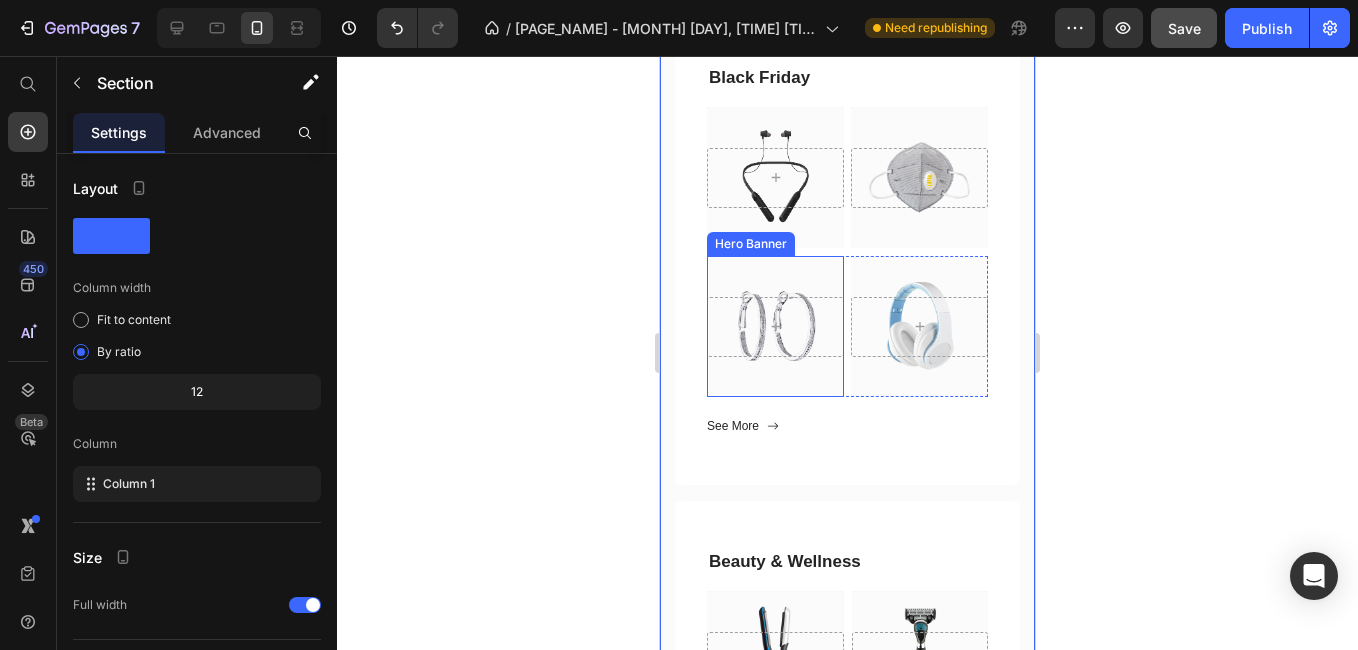 scroll, scrollTop: 0, scrollLeft: 0, axis: both 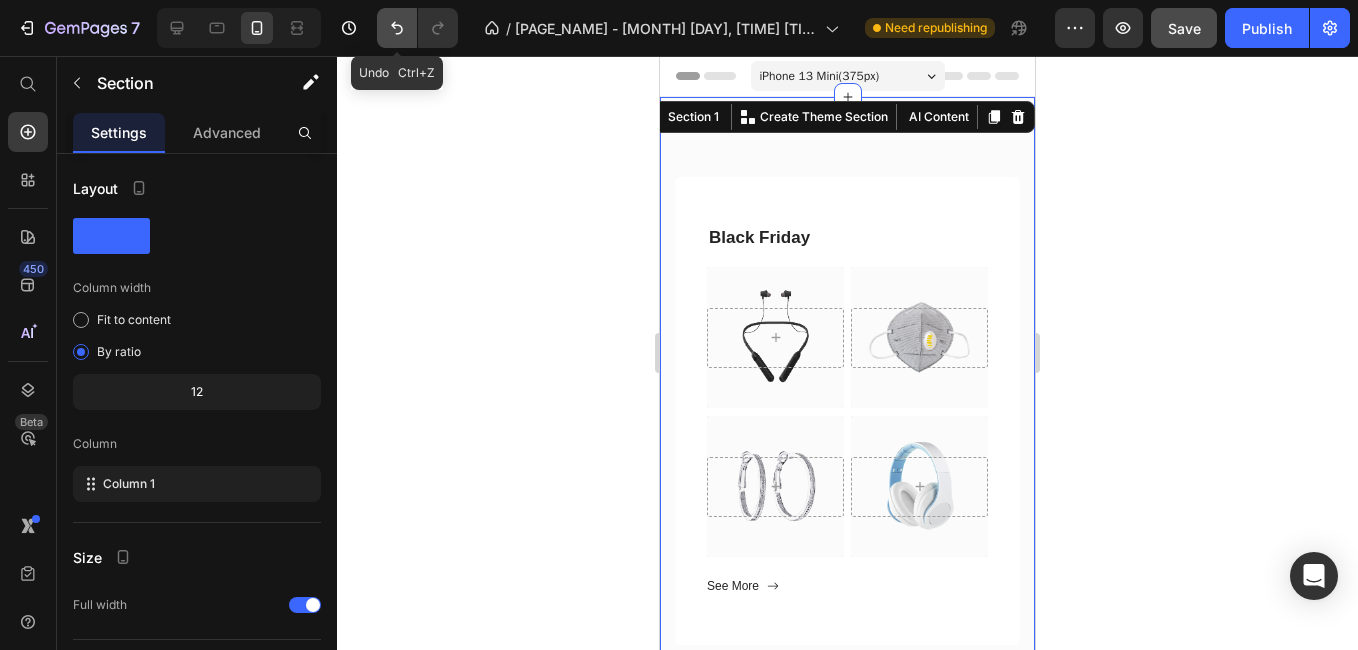 click 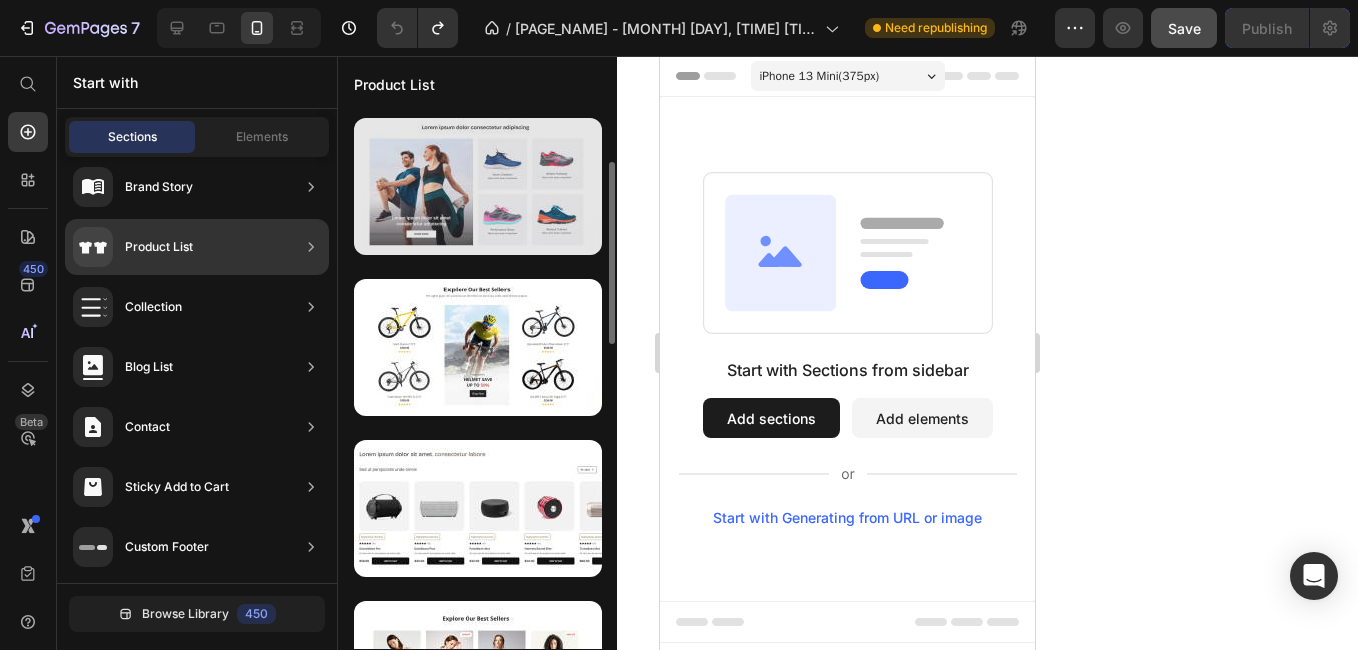 scroll, scrollTop: 0, scrollLeft: 0, axis: both 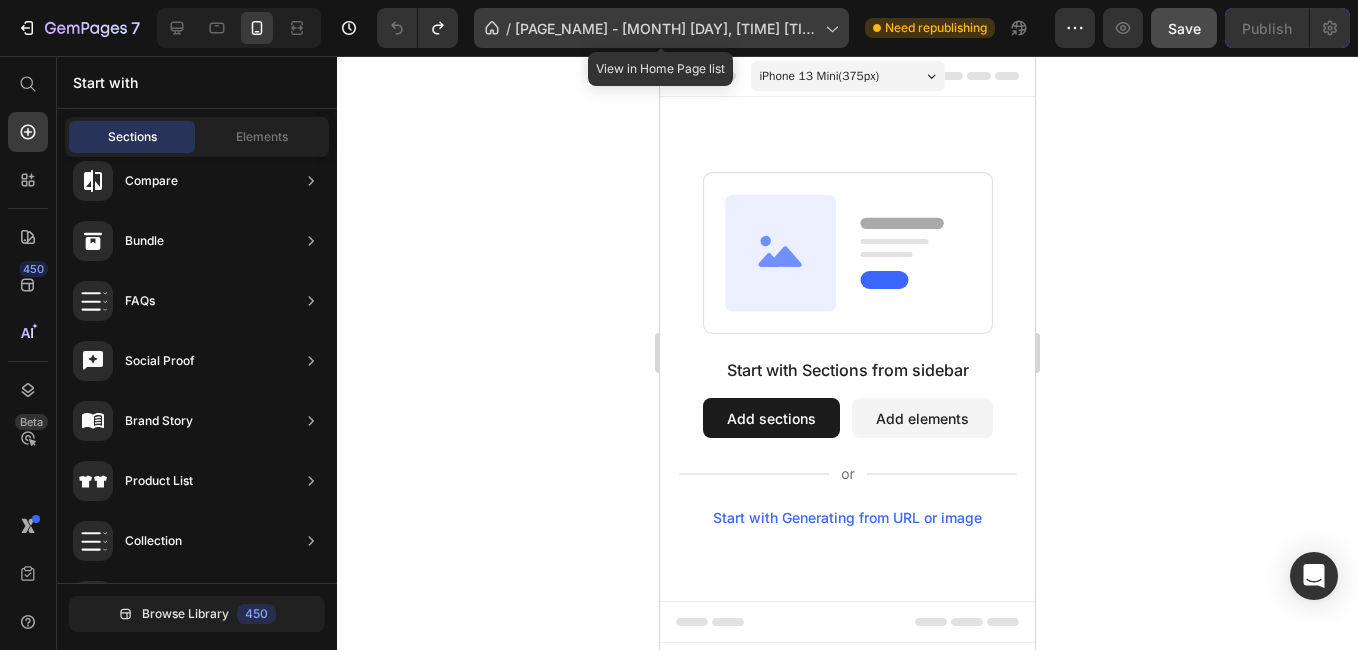 click 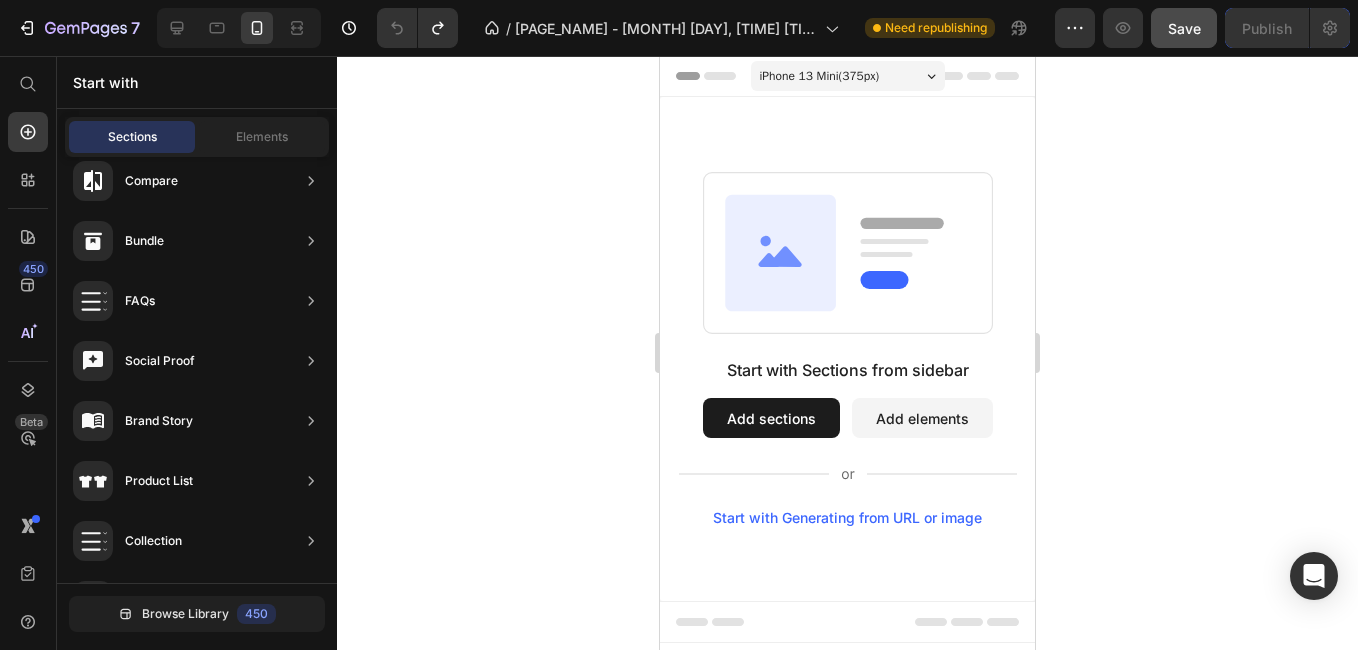 click 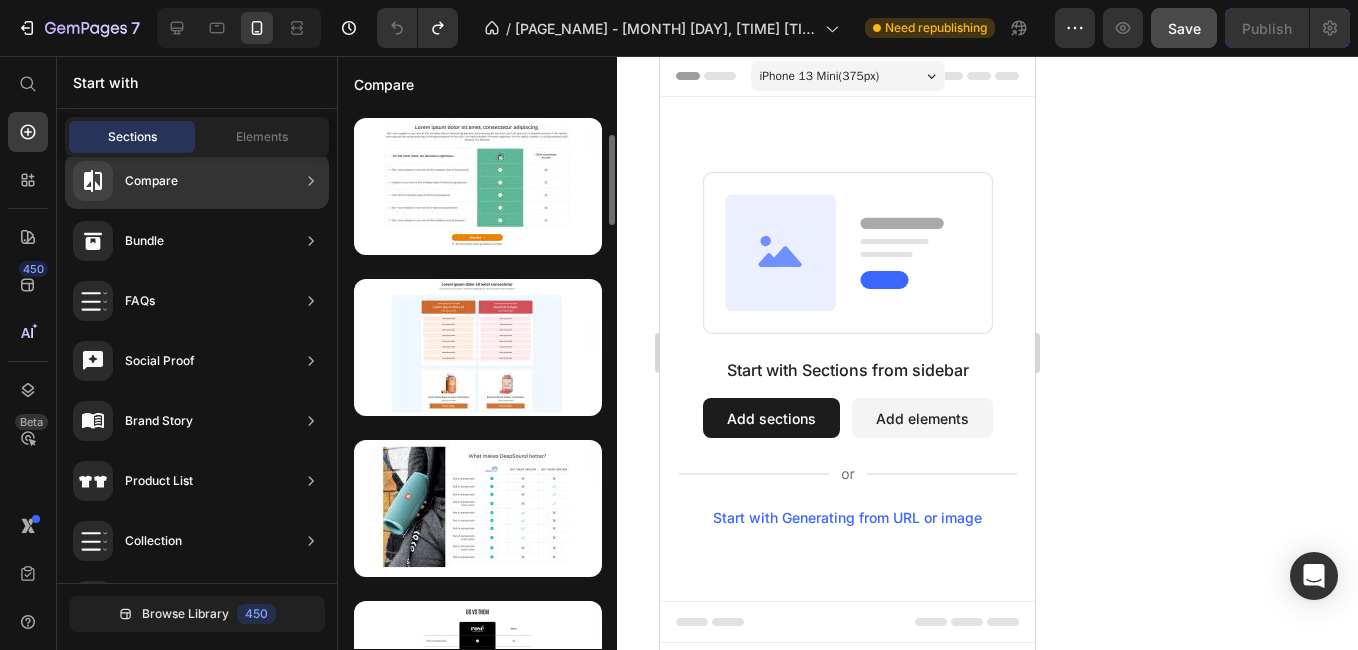 scroll, scrollTop: 0, scrollLeft: 0, axis: both 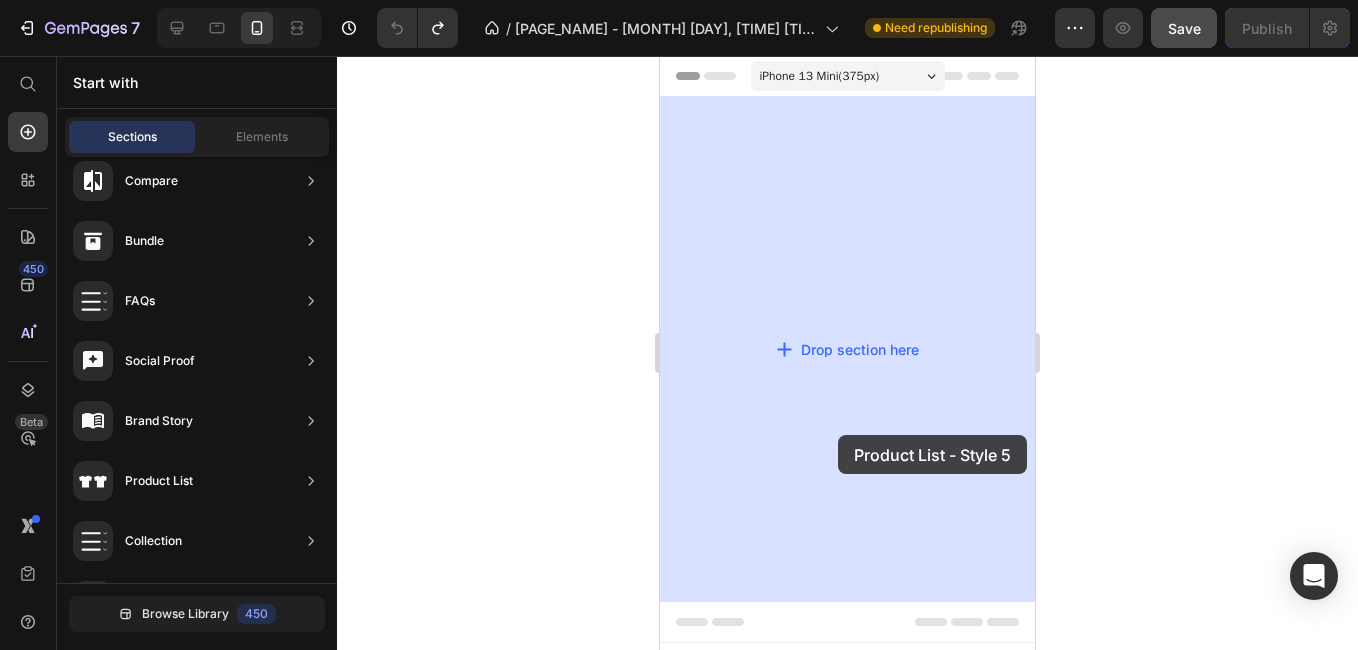 drag, startPoint x: 1132, startPoint y: 545, endPoint x: 836, endPoint y: 433, distance: 316.48065 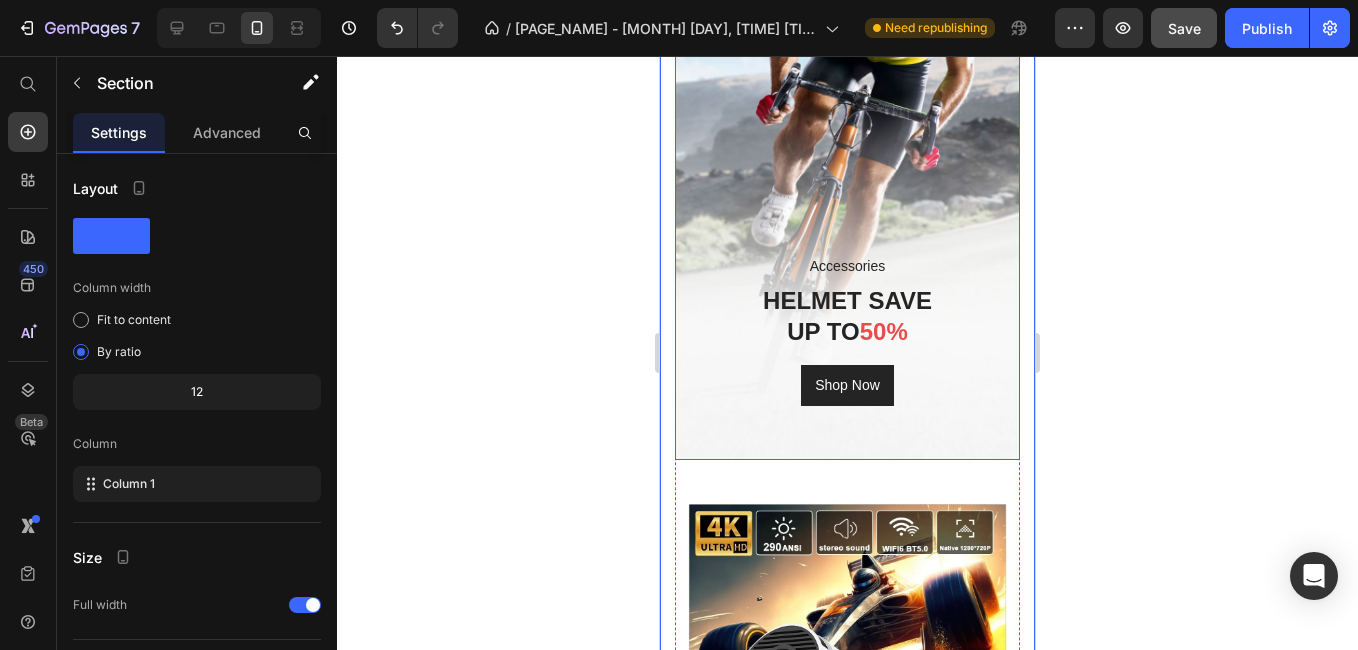 scroll, scrollTop: 1400, scrollLeft: 0, axis: vertical 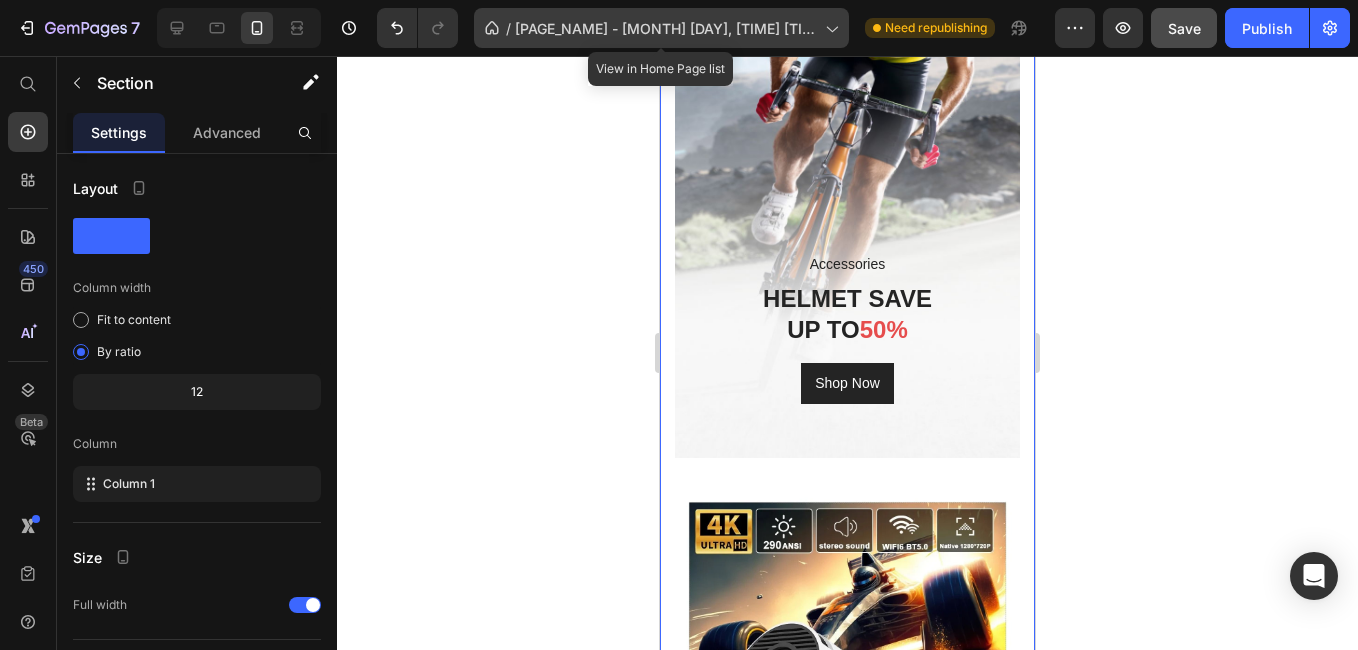 click on "[PAGE_NAME] - [MONTH] [DAY], [TIME] [TIMEZONE]" at bounding box center (666, 28) 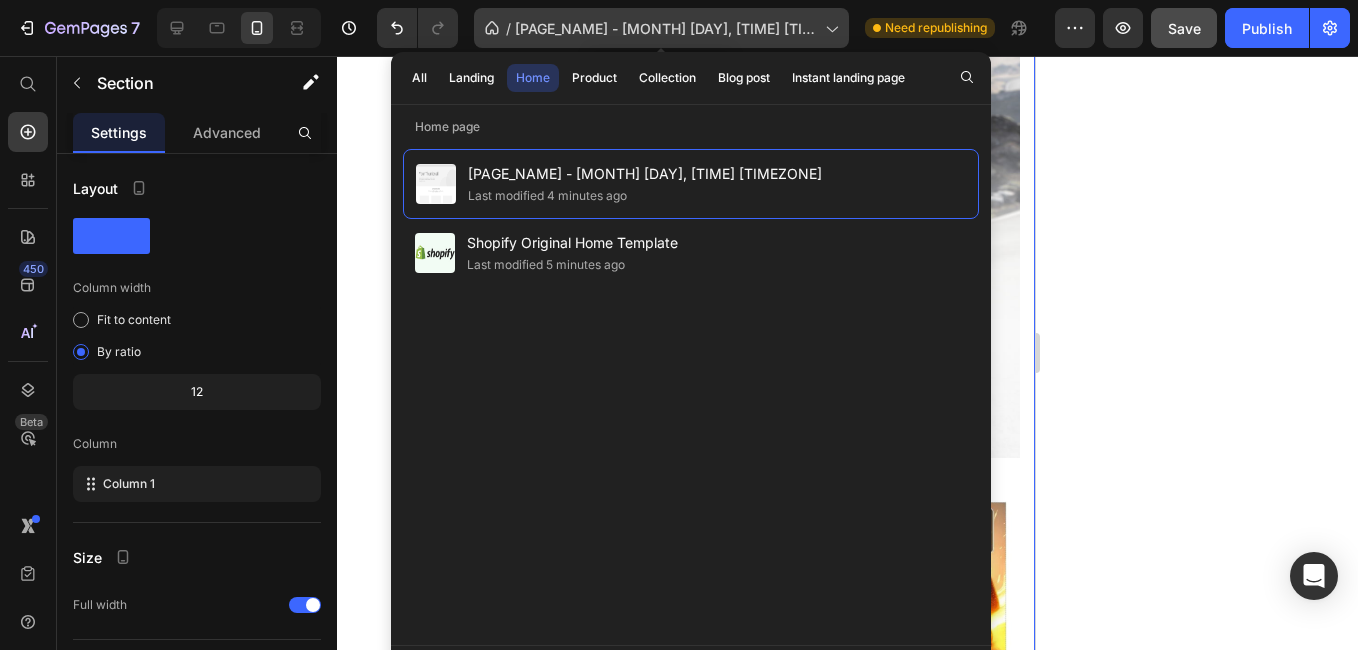 click on "[PAGE_NAME] - [MONTH] [DAY], [TIME] [TIMEZONE]" at bounding box center [666, 28] 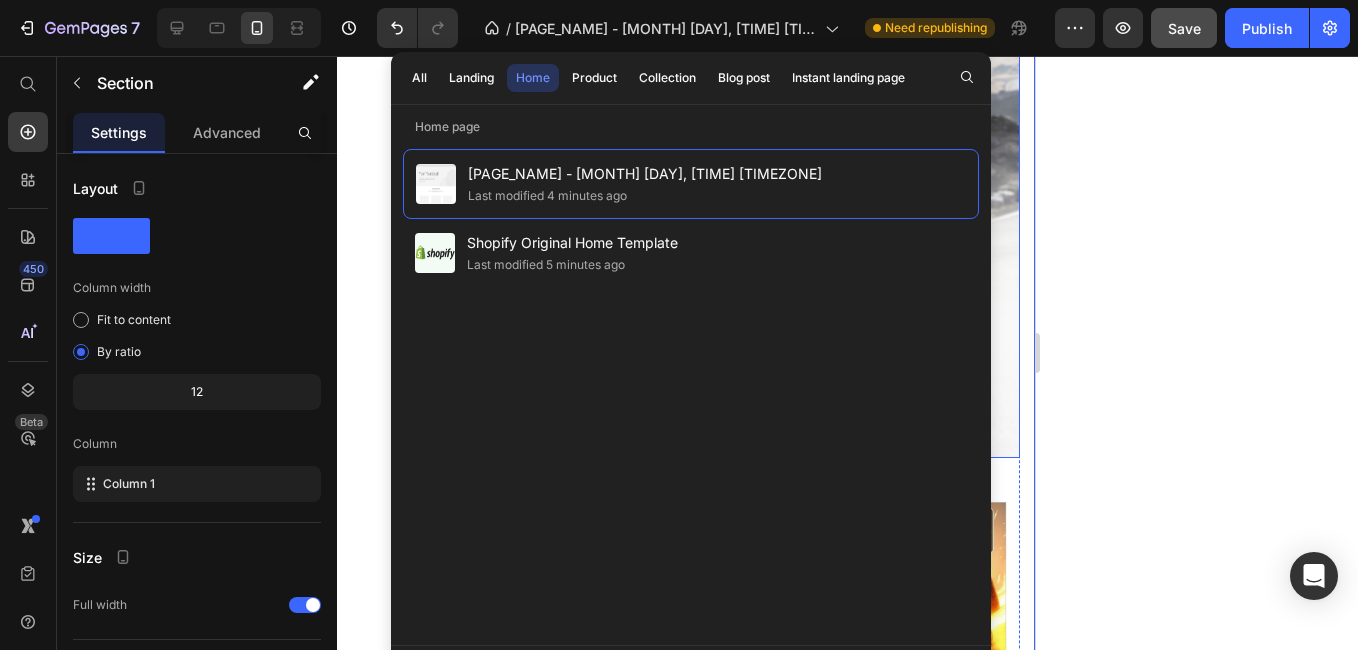 click 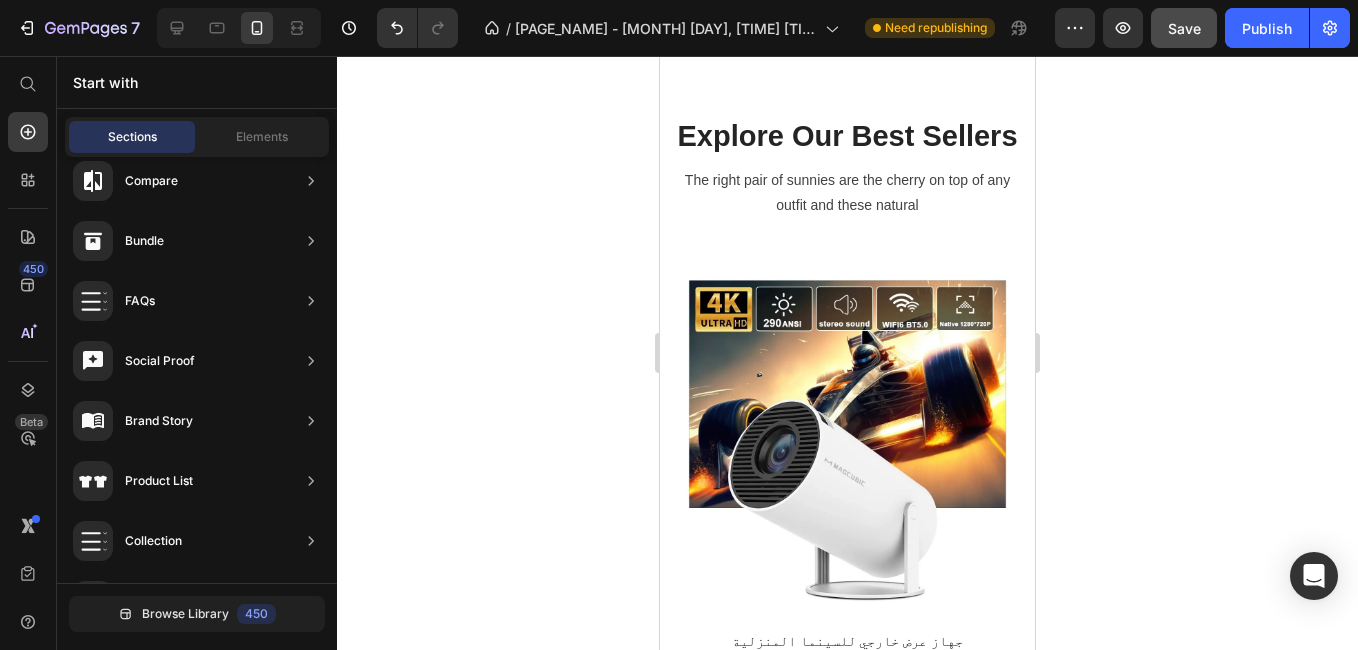 scroll, scrollTop: 0, scrollLeft: 0, axis: both 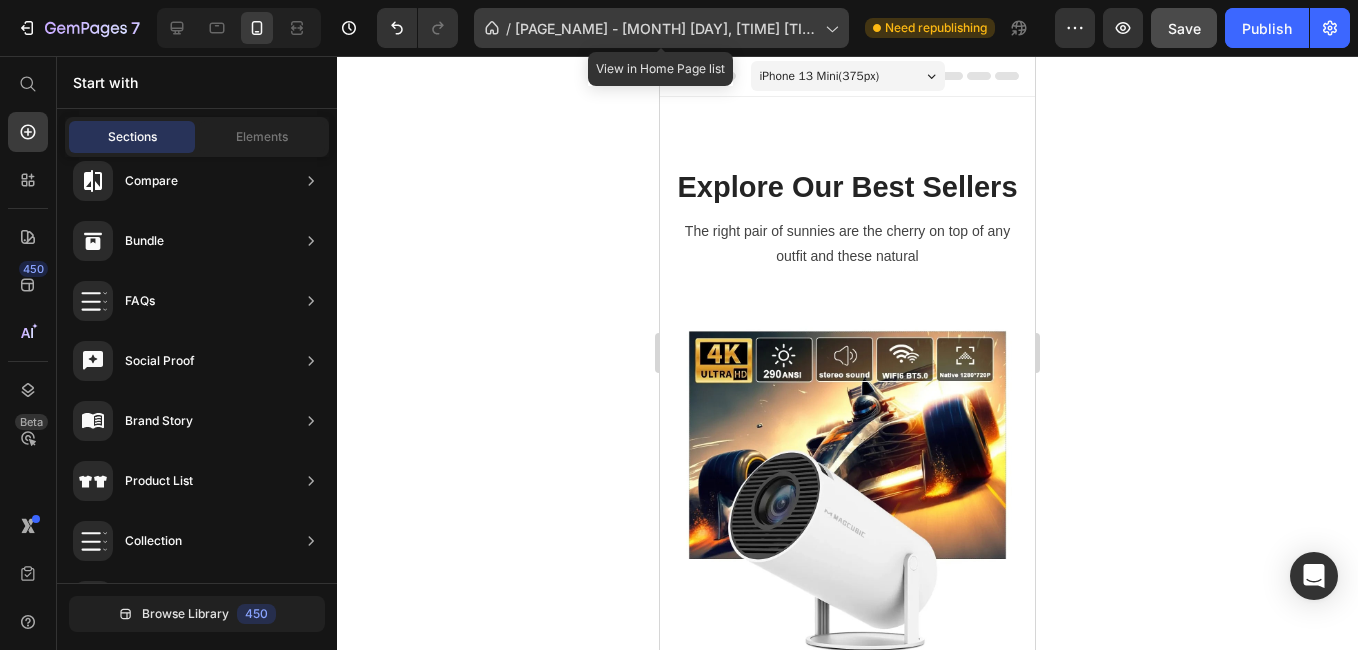 click on "[PAGE_NAME] - [MONTH] [DAY], [TIME] [TIMEZONE]" at bounding box center (666, 28) 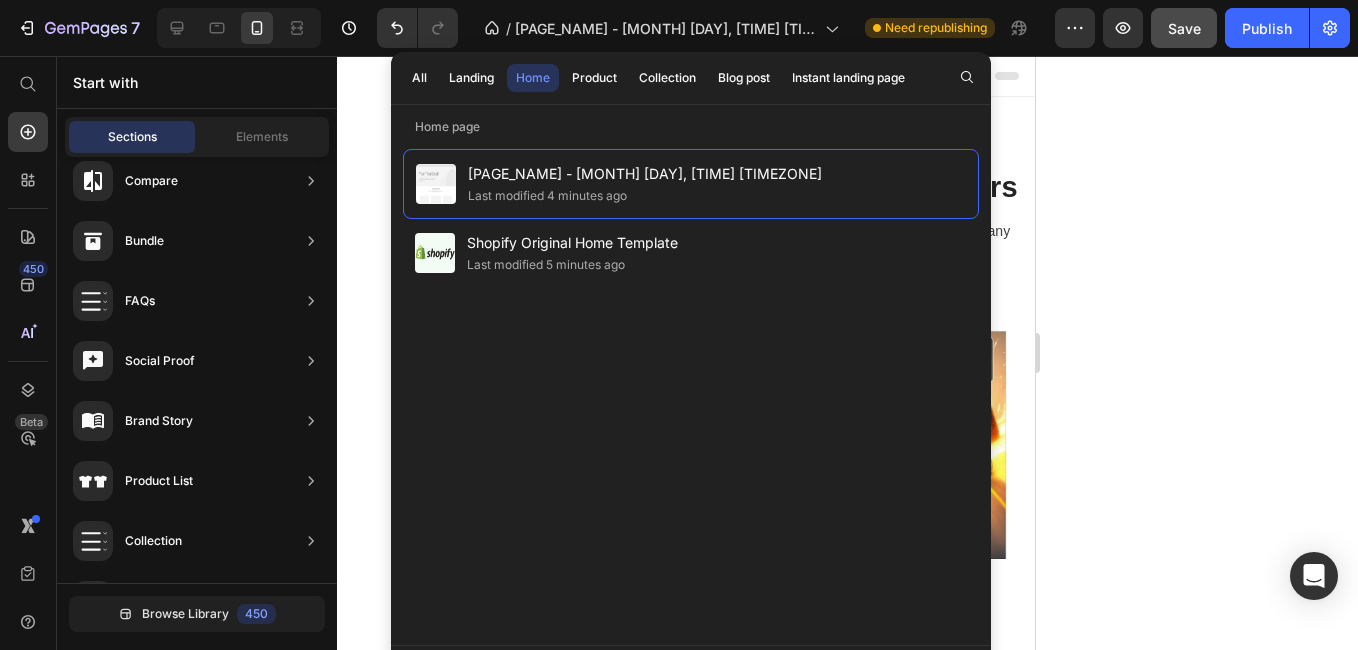 drag, startPoint x: 661, startPoint y: 186, endPoint x: 604, endPoint y: 357, distance: 180.24983 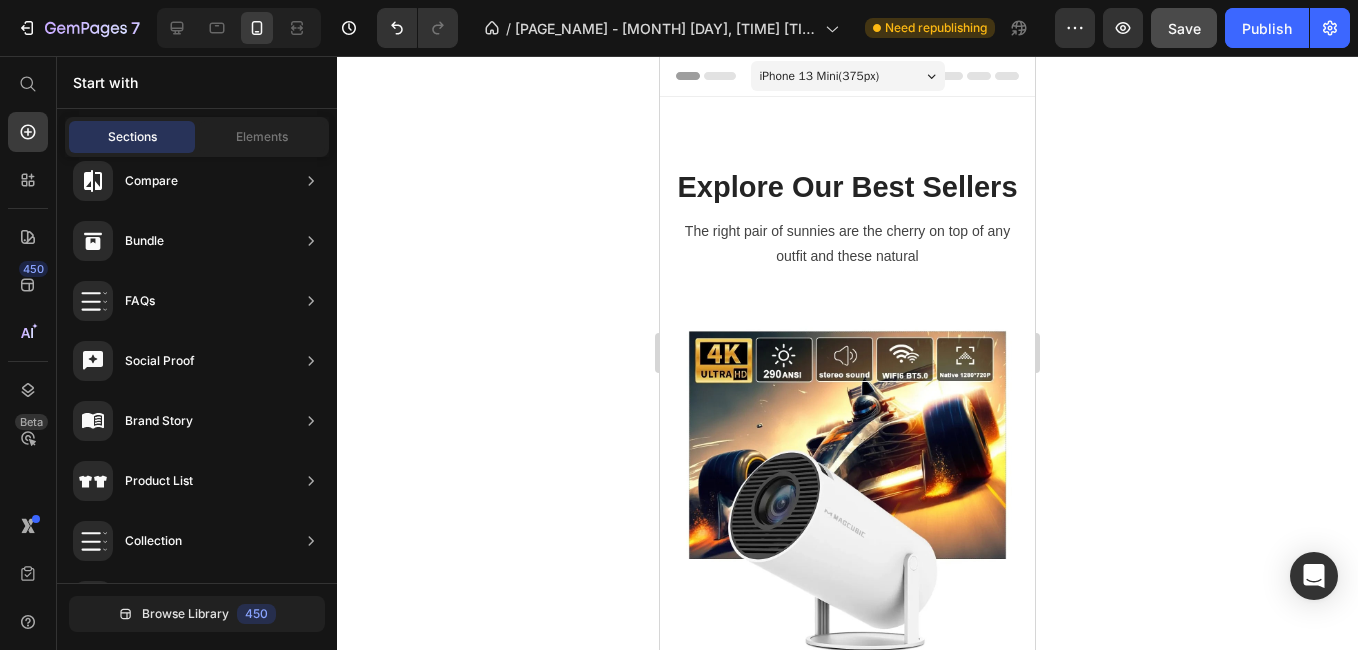 click on "[NUMBER] / [PAGE_NAME] - [MONTH] [DAY], [TIME] [TIMEZONE] [MODIFIER] [PAGE_NAME] [MODIFIER] [ACTION] [ACTION]" 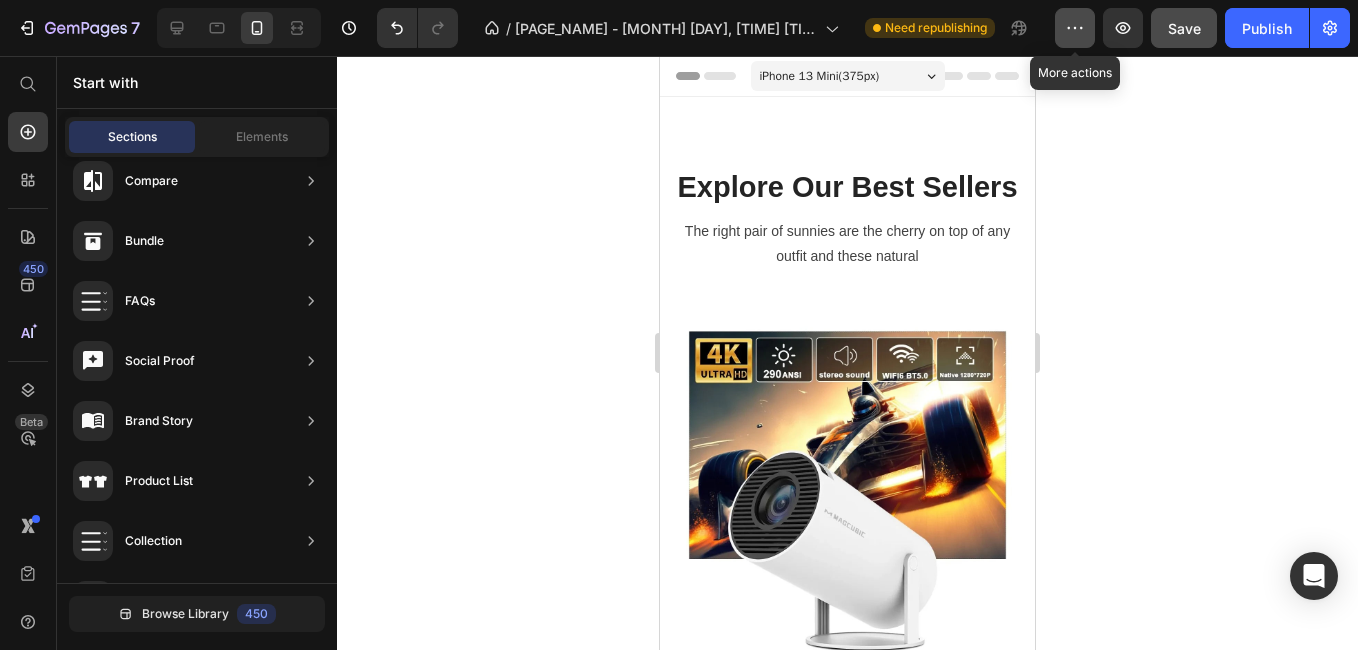 click 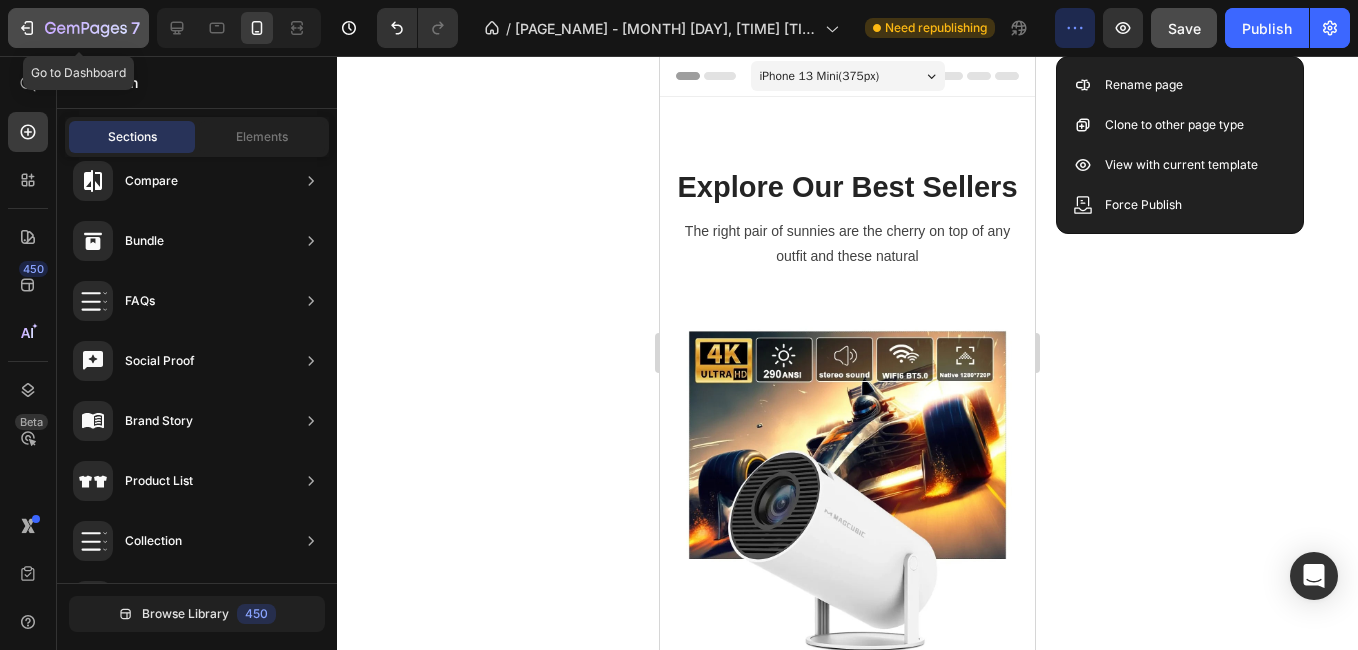 click 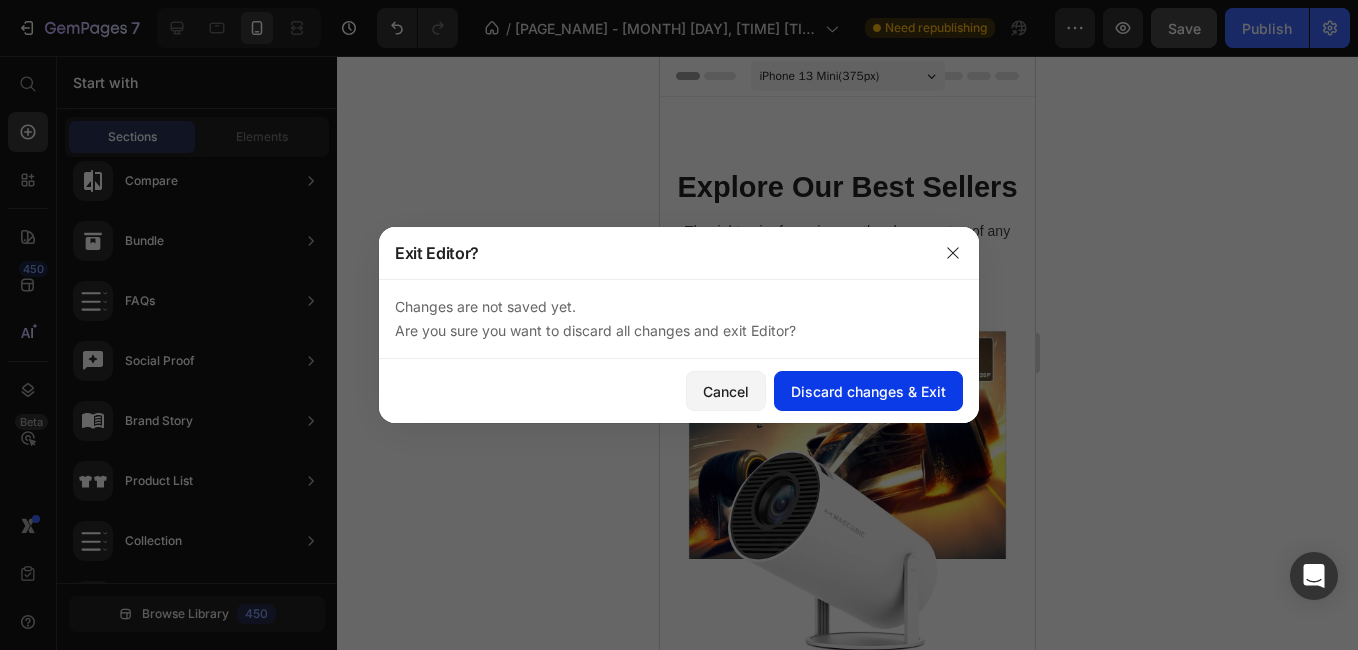 click on "Discard changes & Exit" at bounding box center (868, 391) 